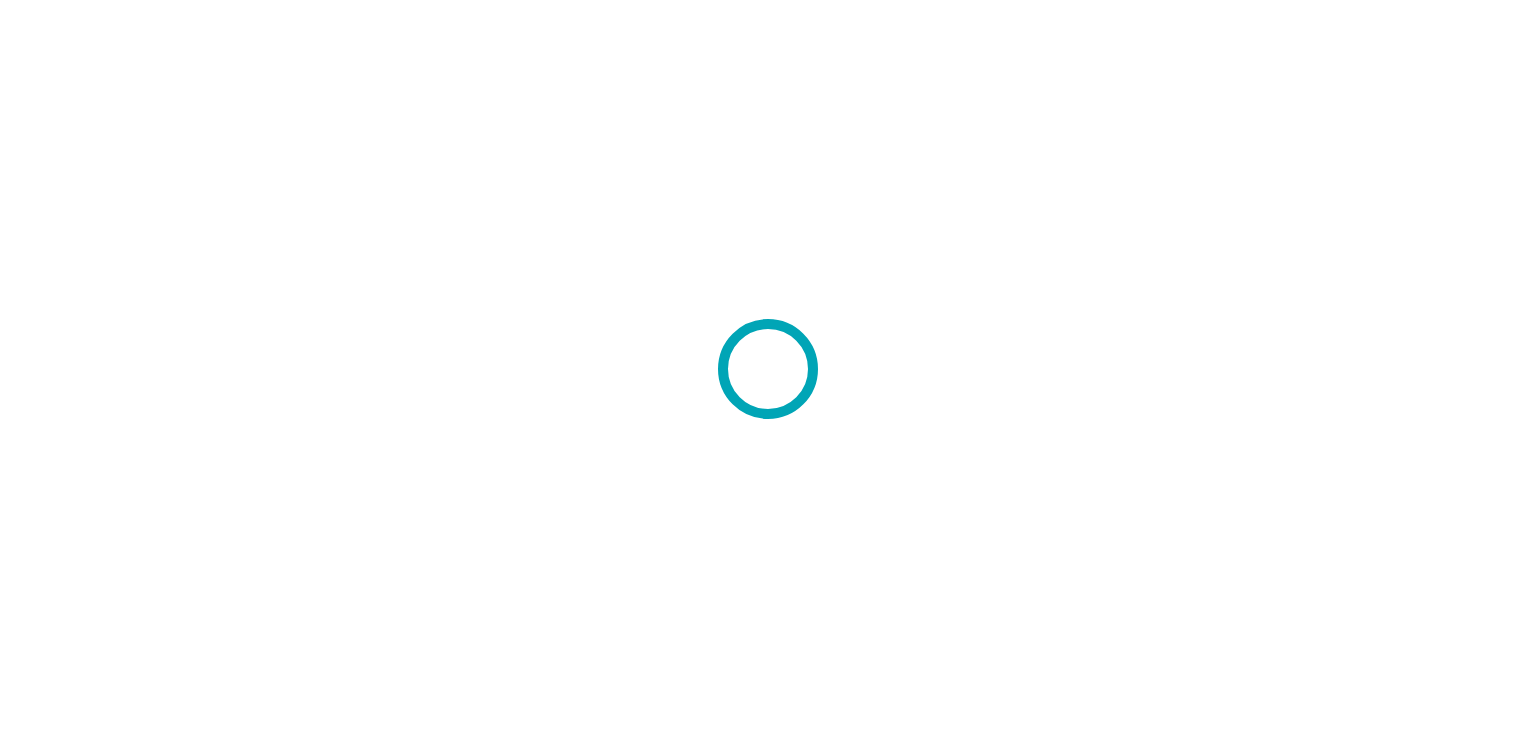 scroll, scrollTop: 0, scrollLeft: 0, axis: both 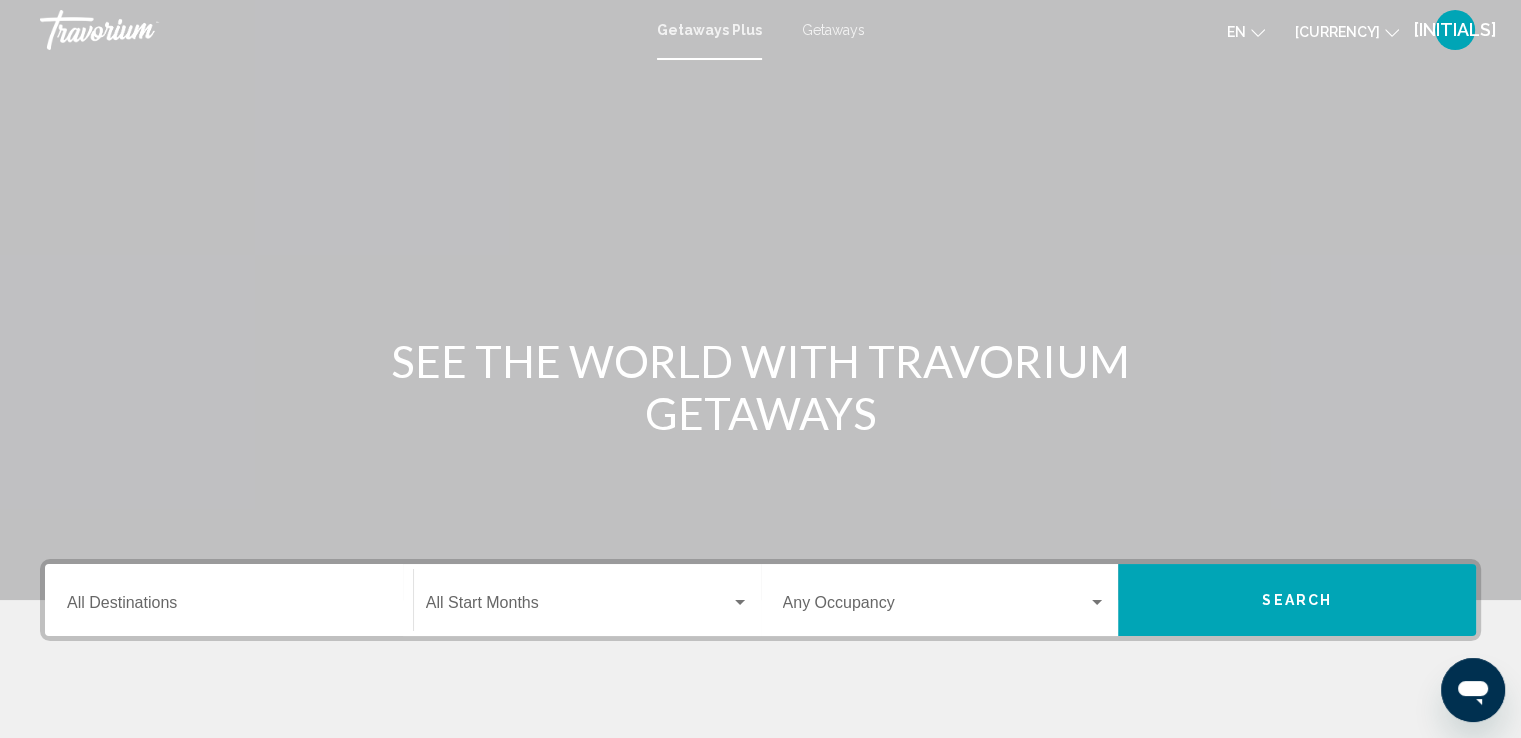 click on "Destination All Destinations" at bounding box center (229, 600) 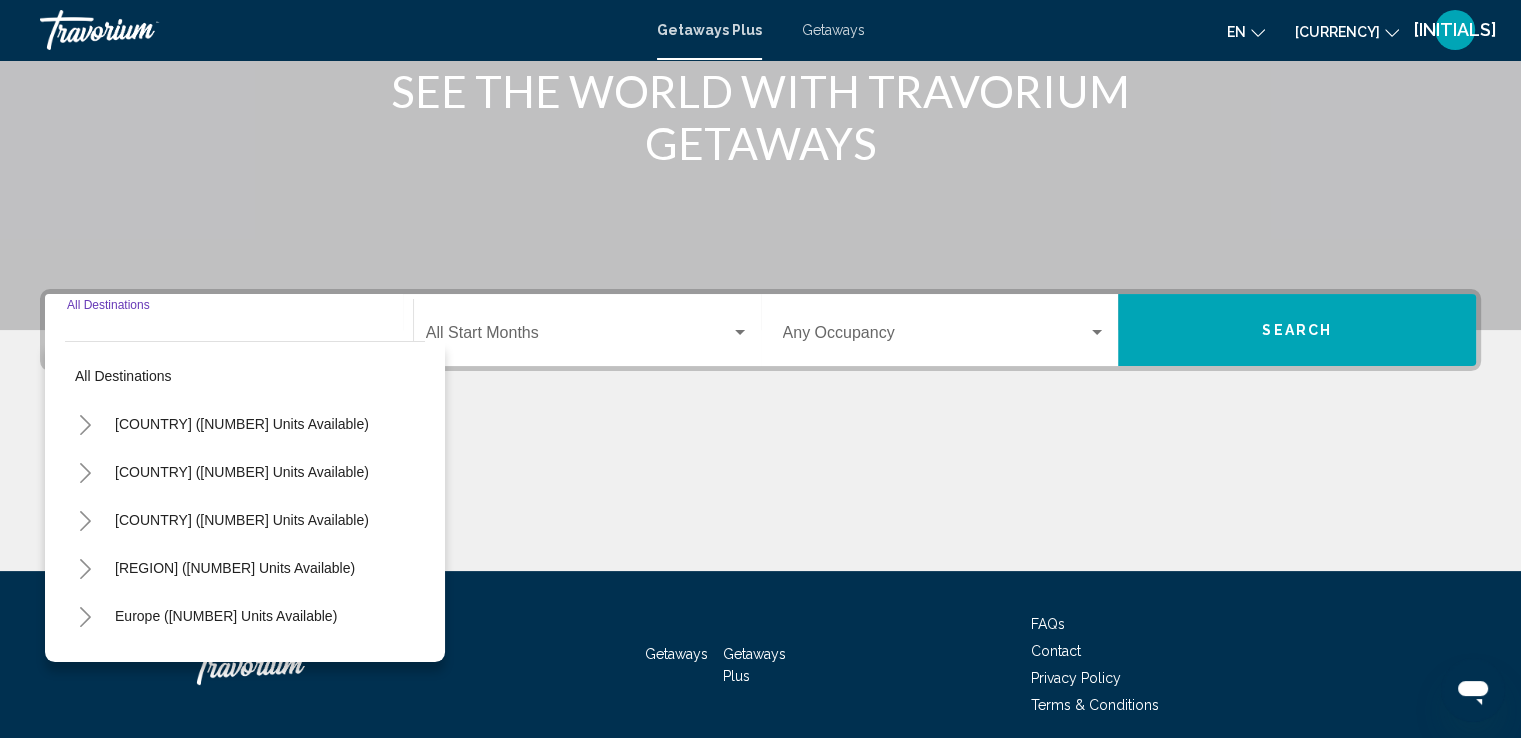 scroll, scrollTop: 348, scrollLeft: 0, axis: vertical 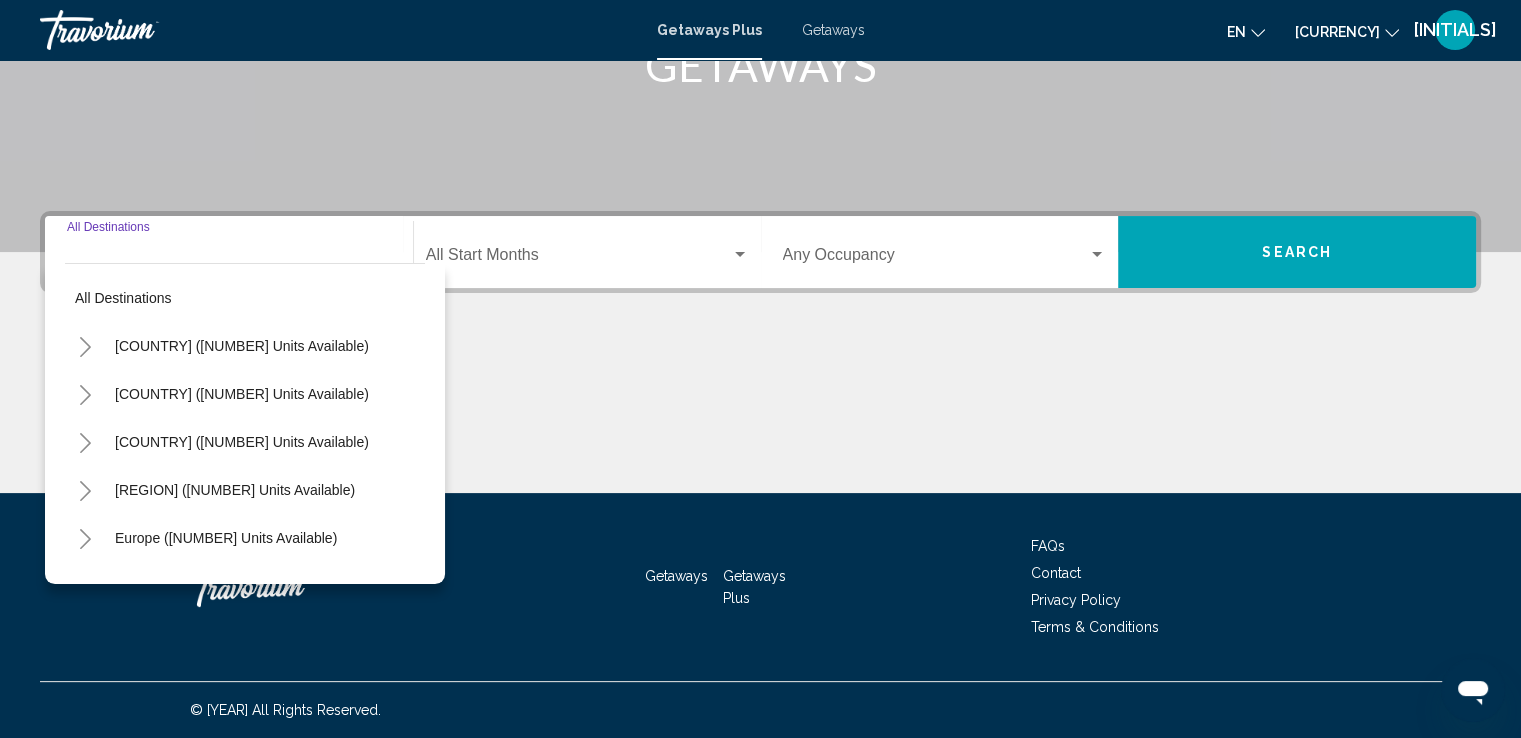 click at bounding box center [85, 347] 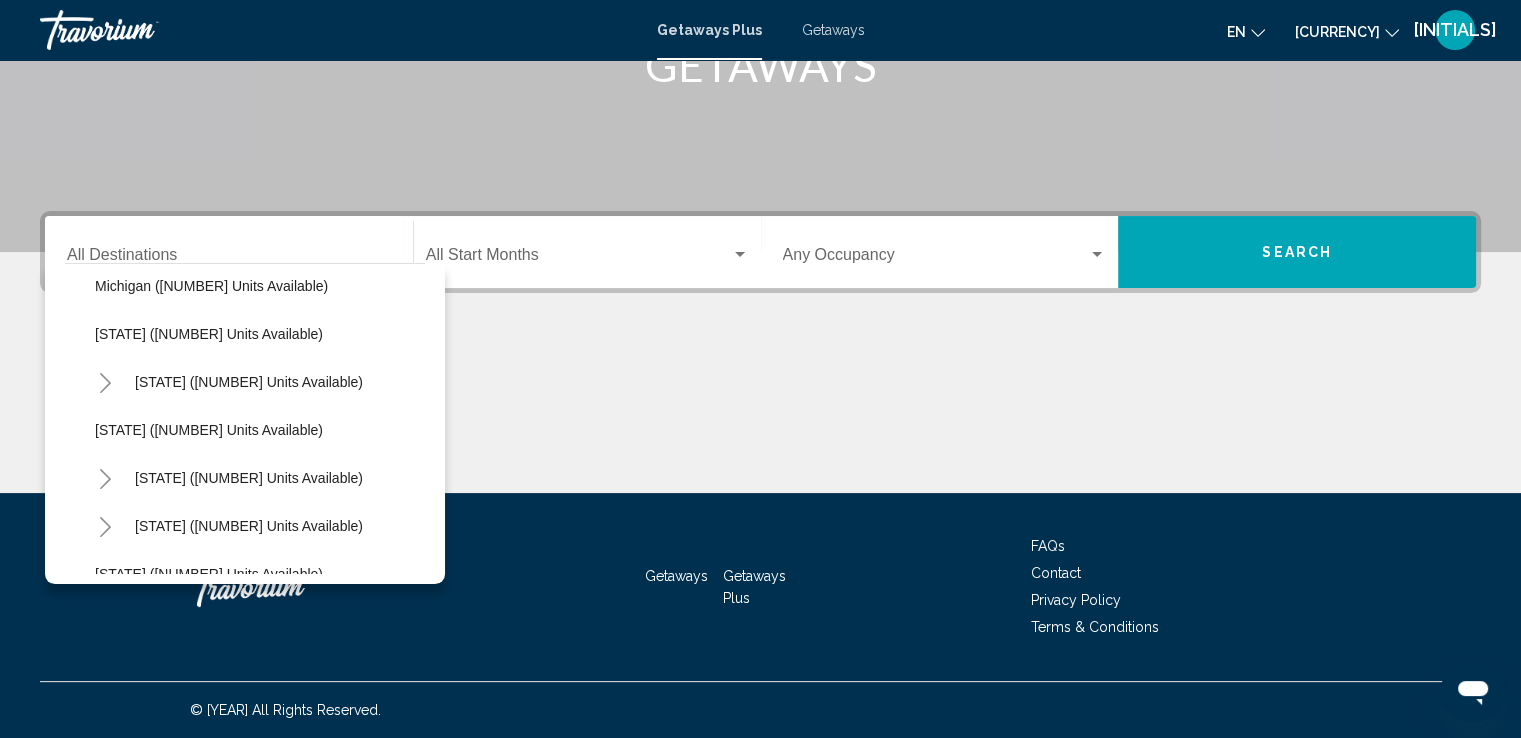 scroll, scrollTop: 855, scrollLeft: 0, axis: vertical 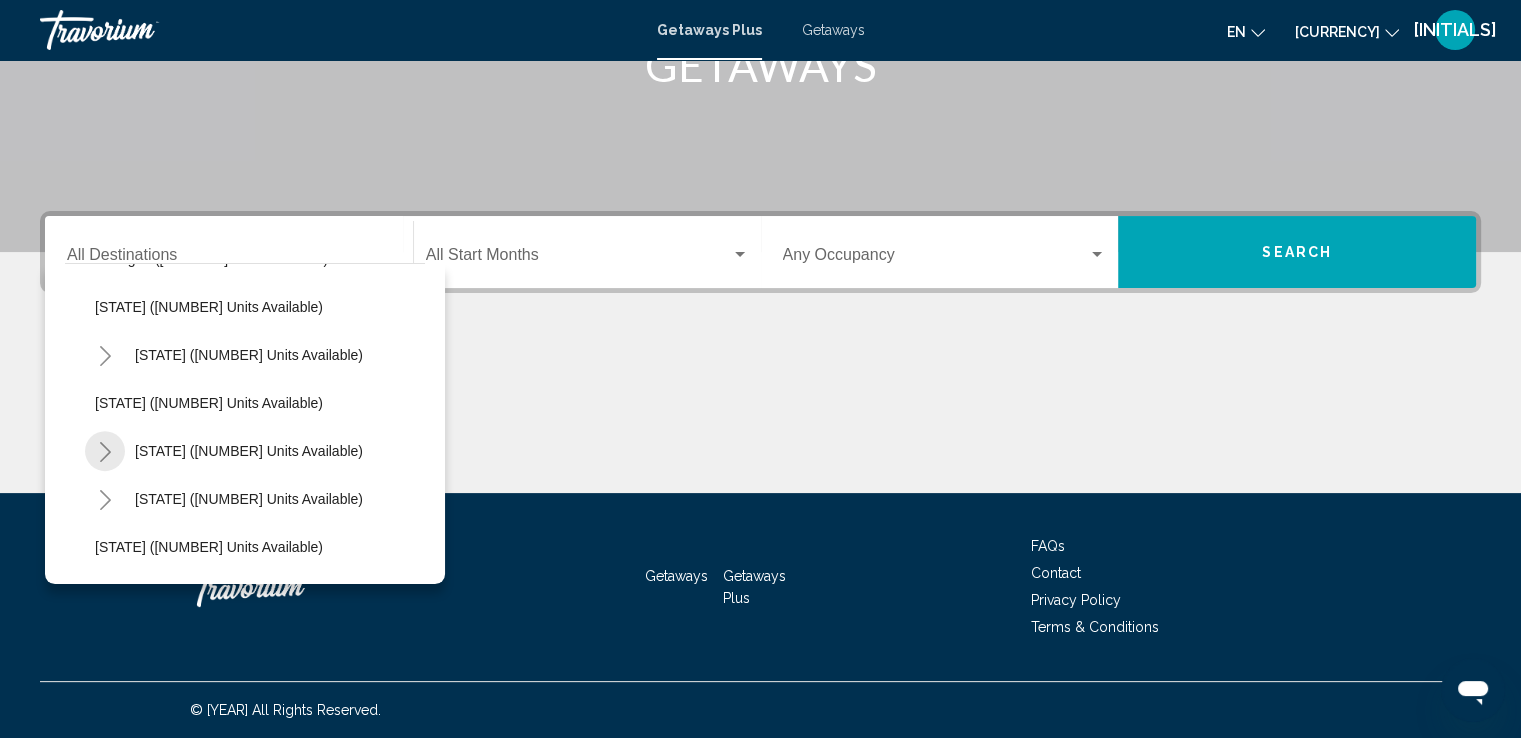 click at bounding box center (105, 452) 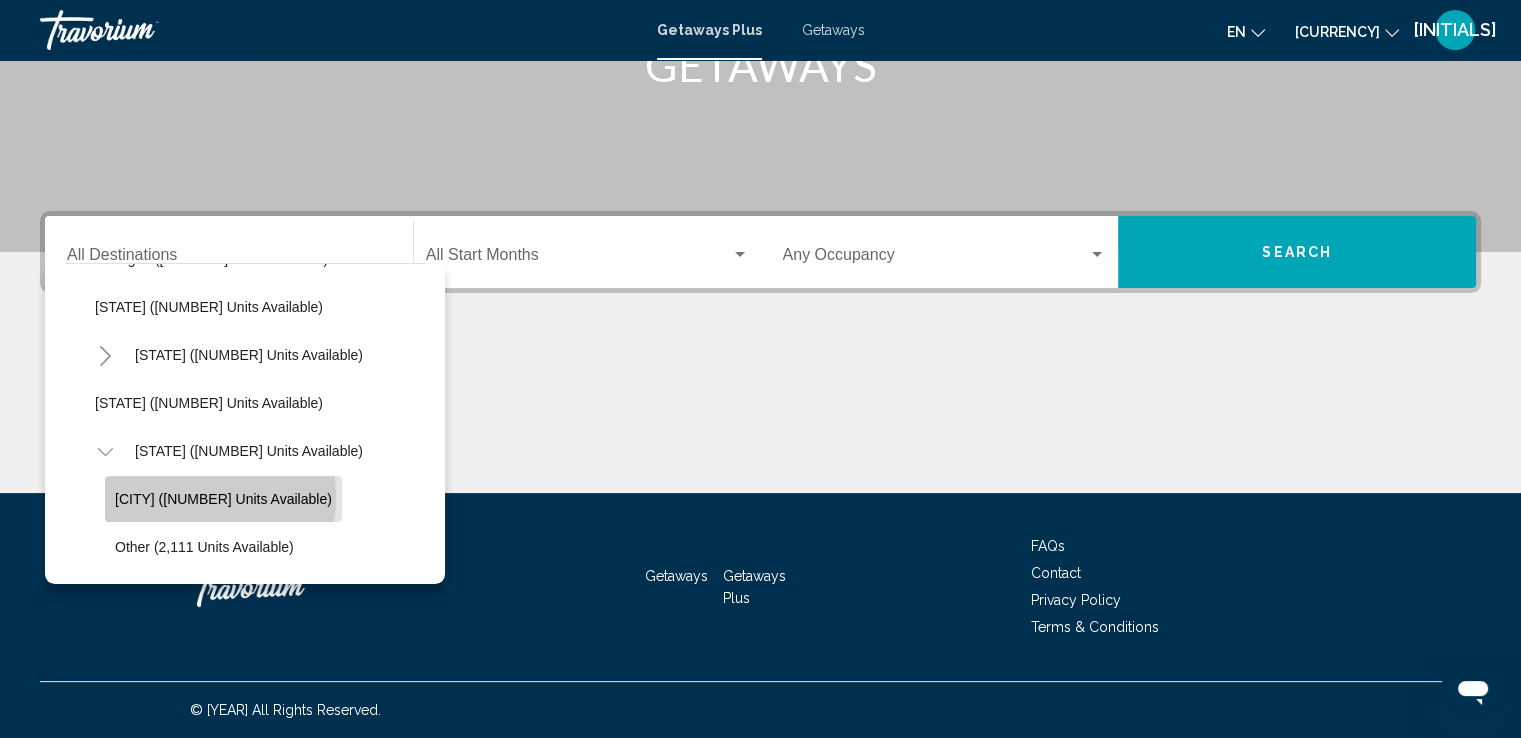 click on "[CITY] ([NUMBER] units available)" at bounding box center [223, 499] 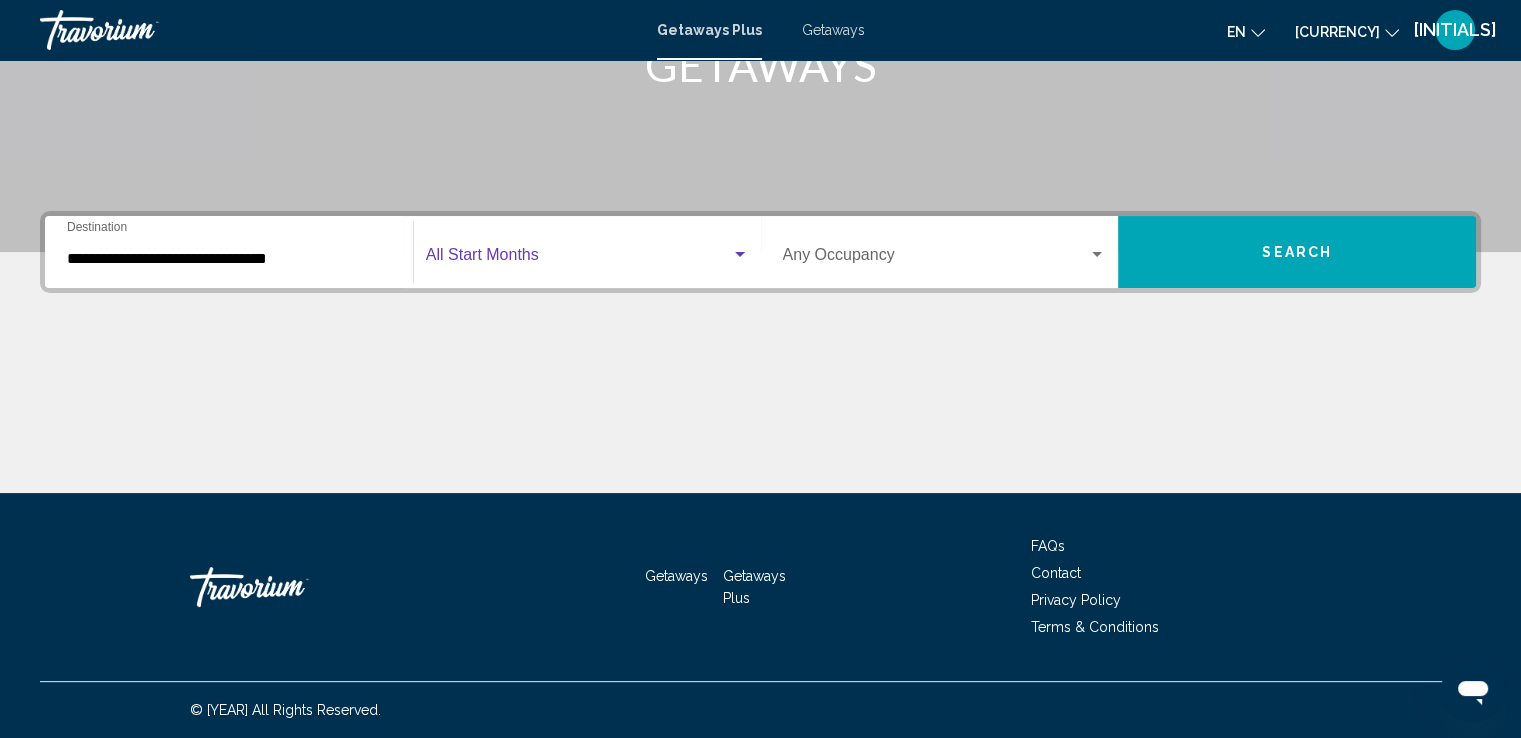 click at bounding box center [740, 254] 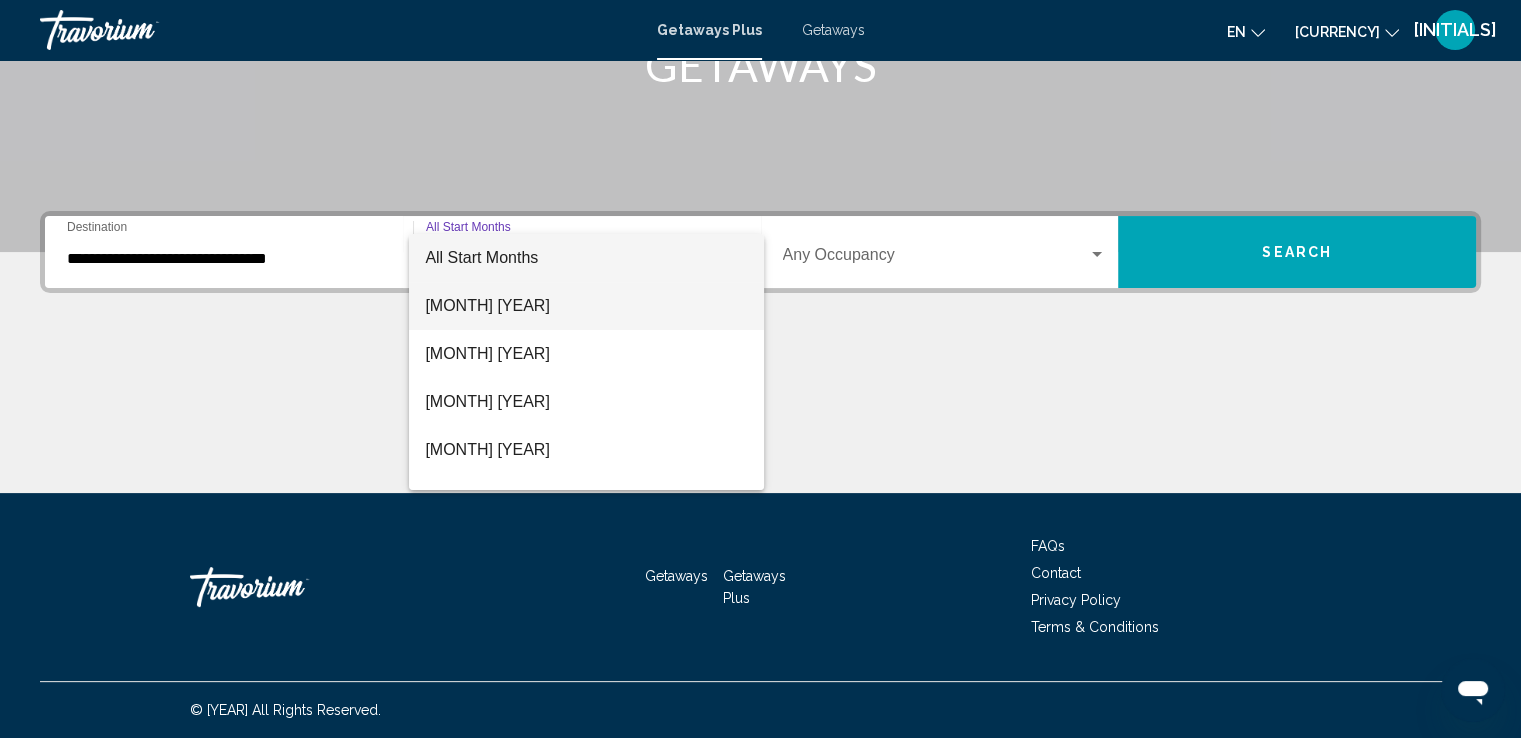 click on "[MONTH] [YEAR]" at bounding box center (586, 306) 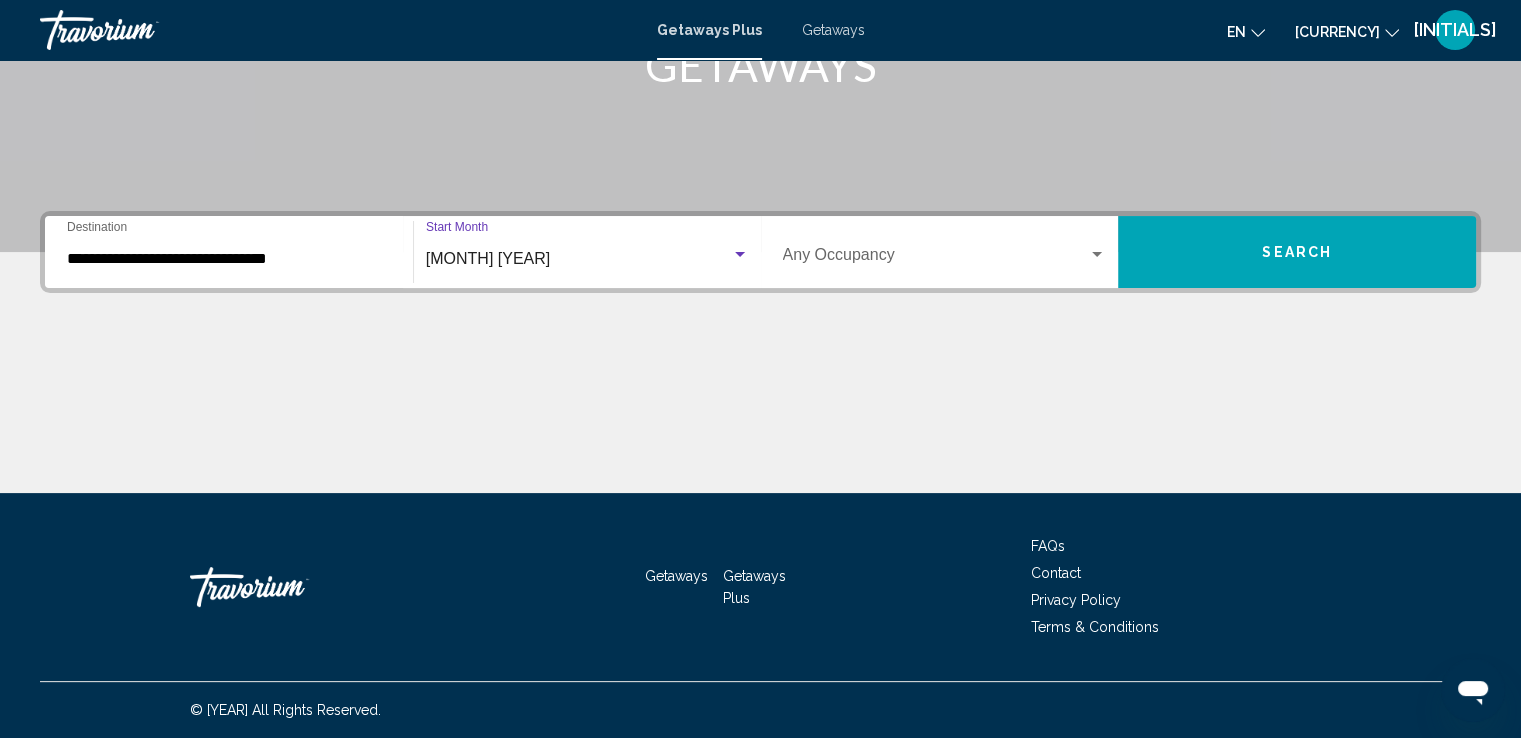 click on "Search" at bounding box center (1297, 253) 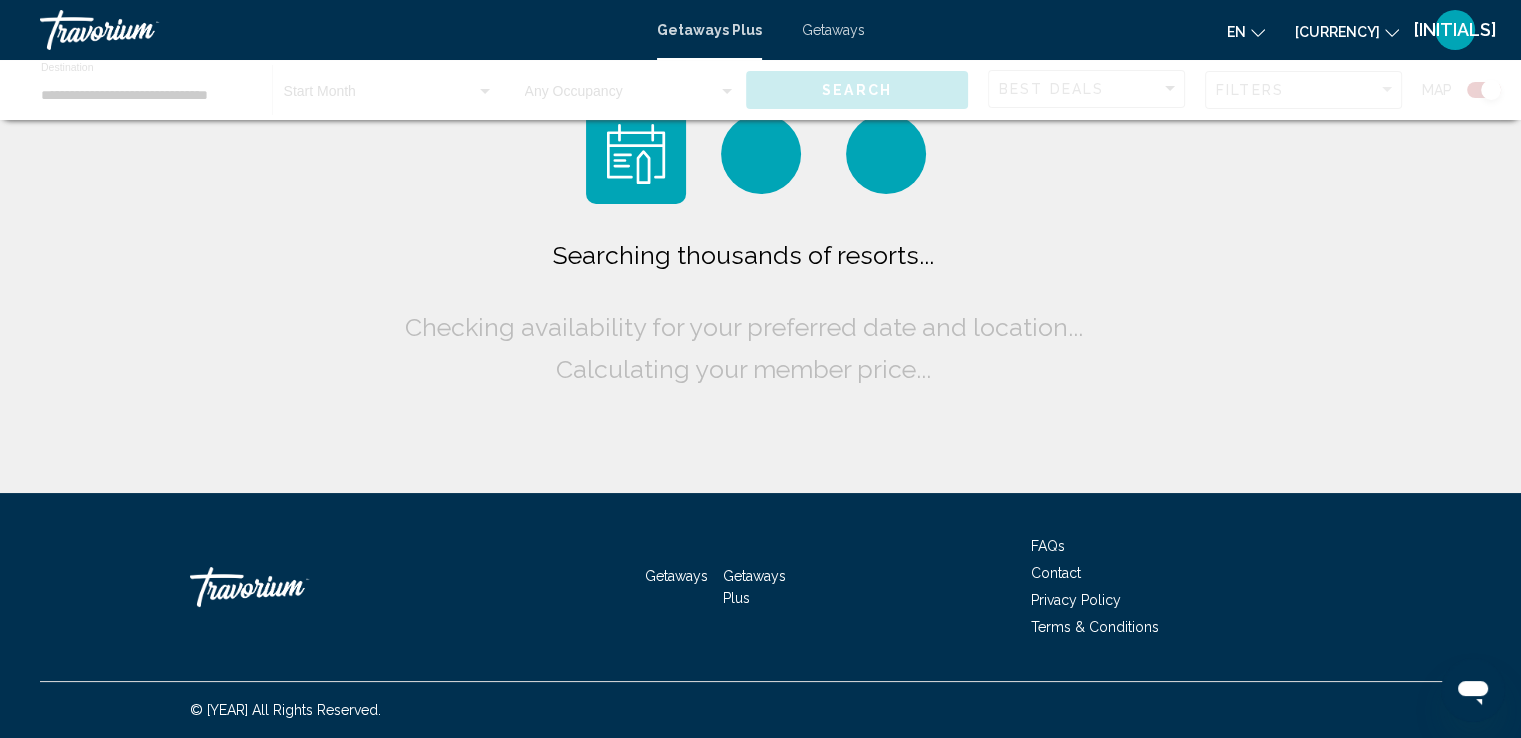 scroll, scrollTop: 0, scrollLeft: 0, axis: both 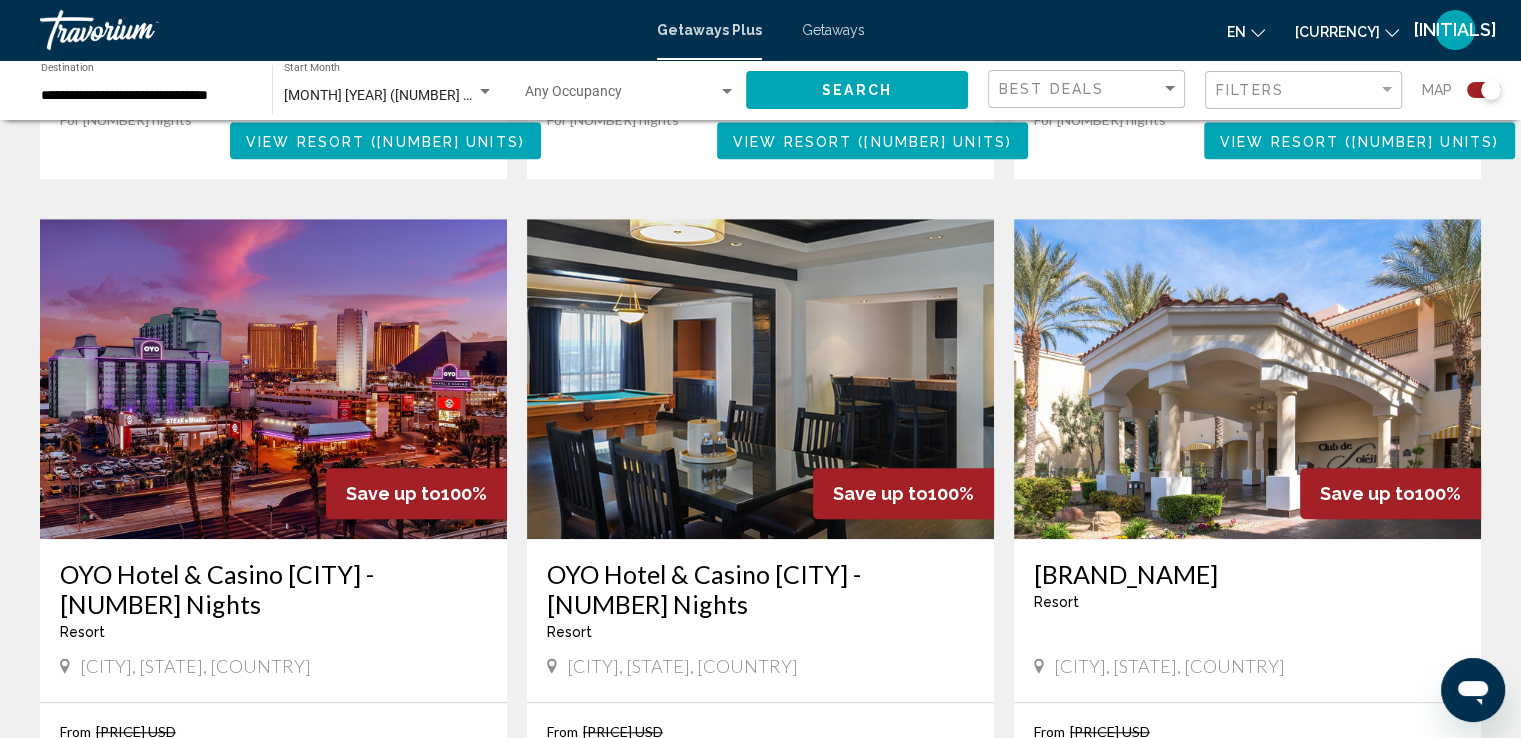 click on "OYO Hotel & Casino [CITY] - [NUMBER] Nights" at bounding box center [273, 589] 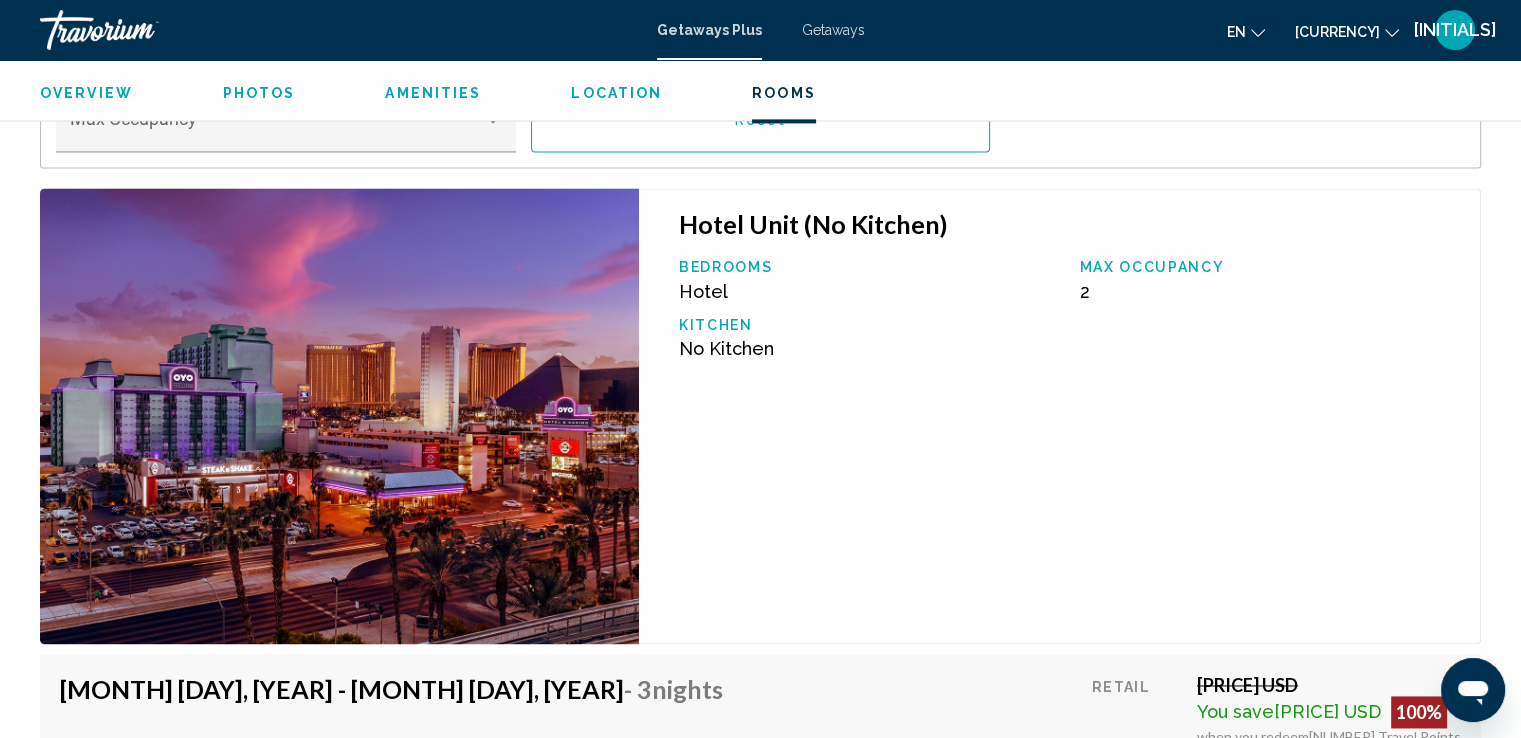 scroll, scrollTop: 2805, scrollLeft: 0, axis: vertical 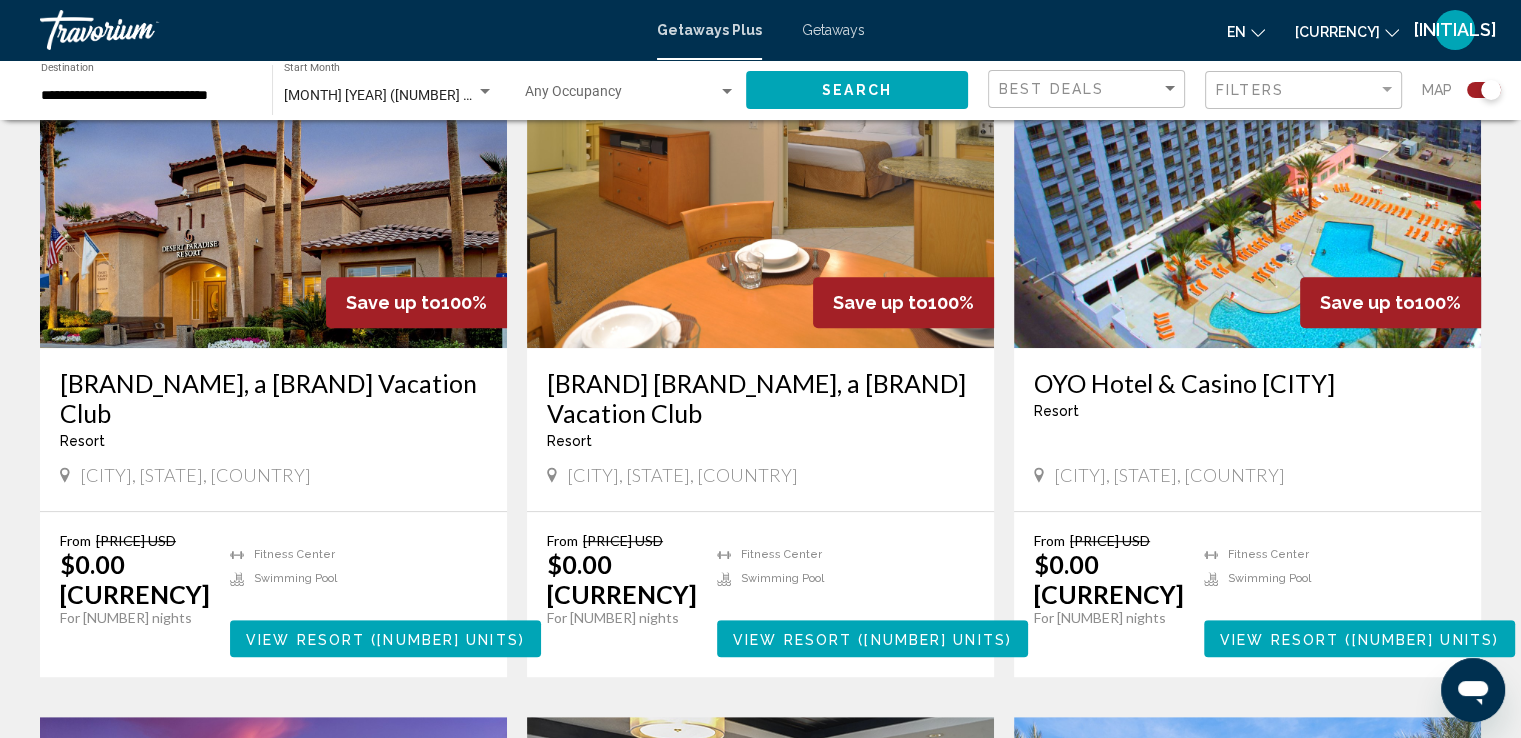 click on "[BRAND_NAME], a [BRAND] Vacation Club" at bounding box center (273, 398) 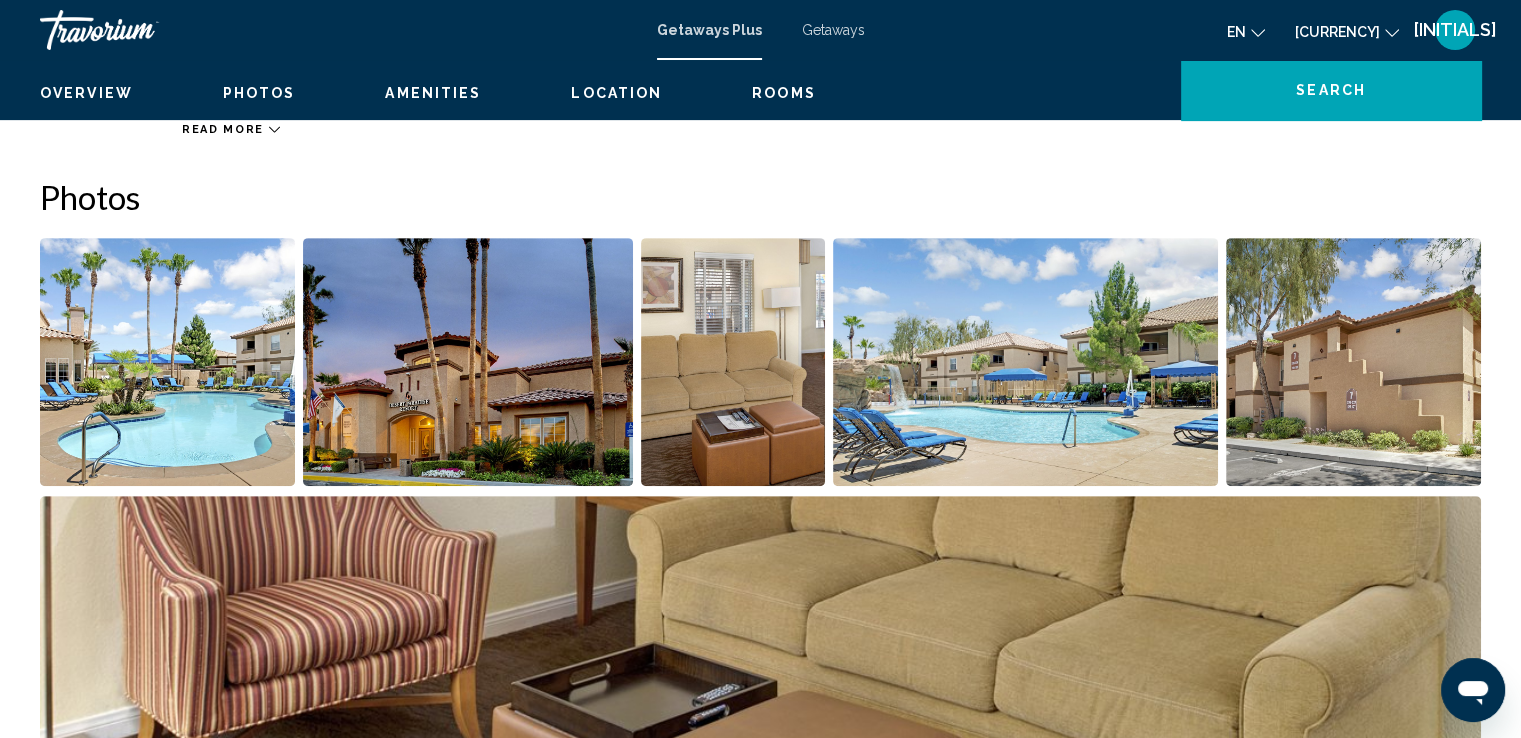 scroll, scrollTop: 0, scrollLeft: 0, axis: both 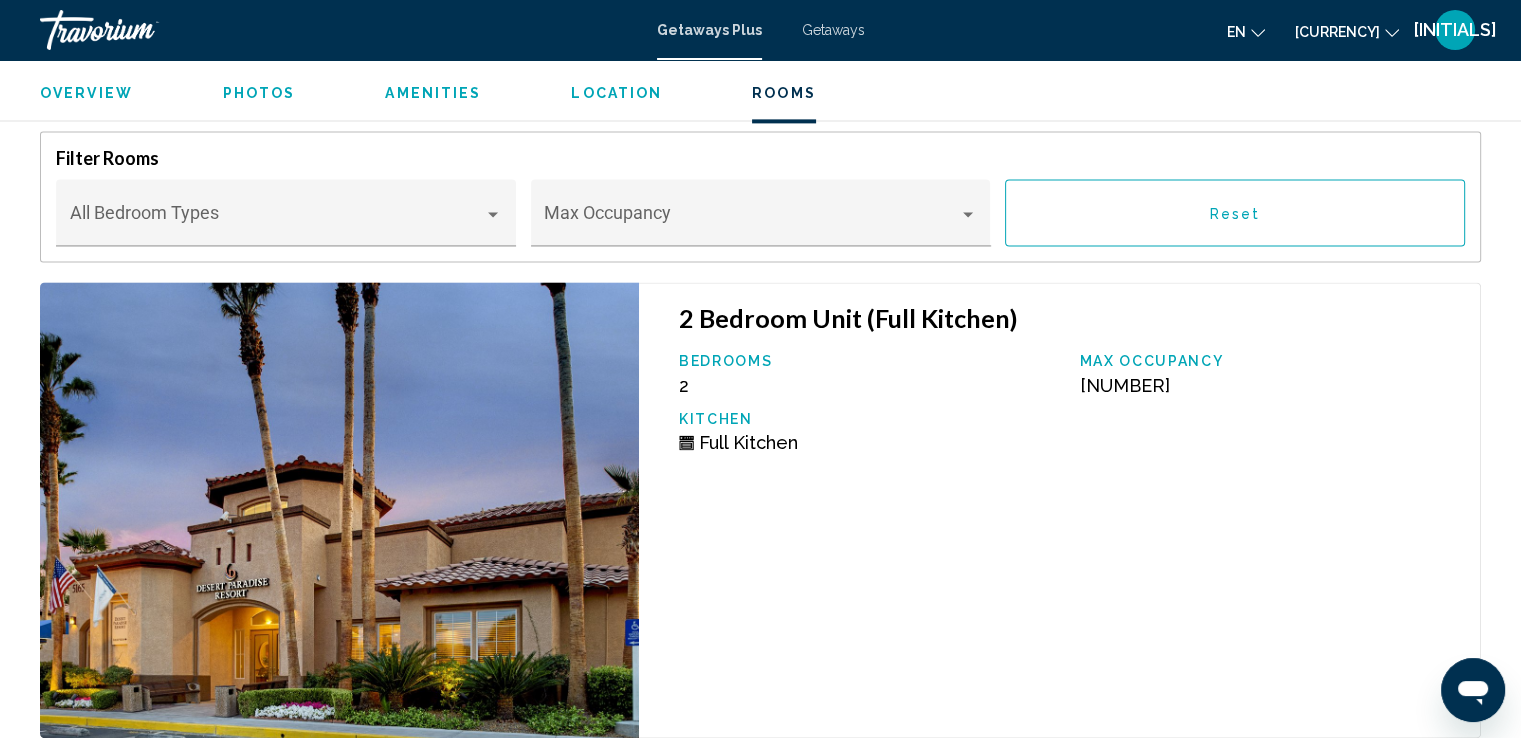 click on "Photos" at bounding box center (259, 93) 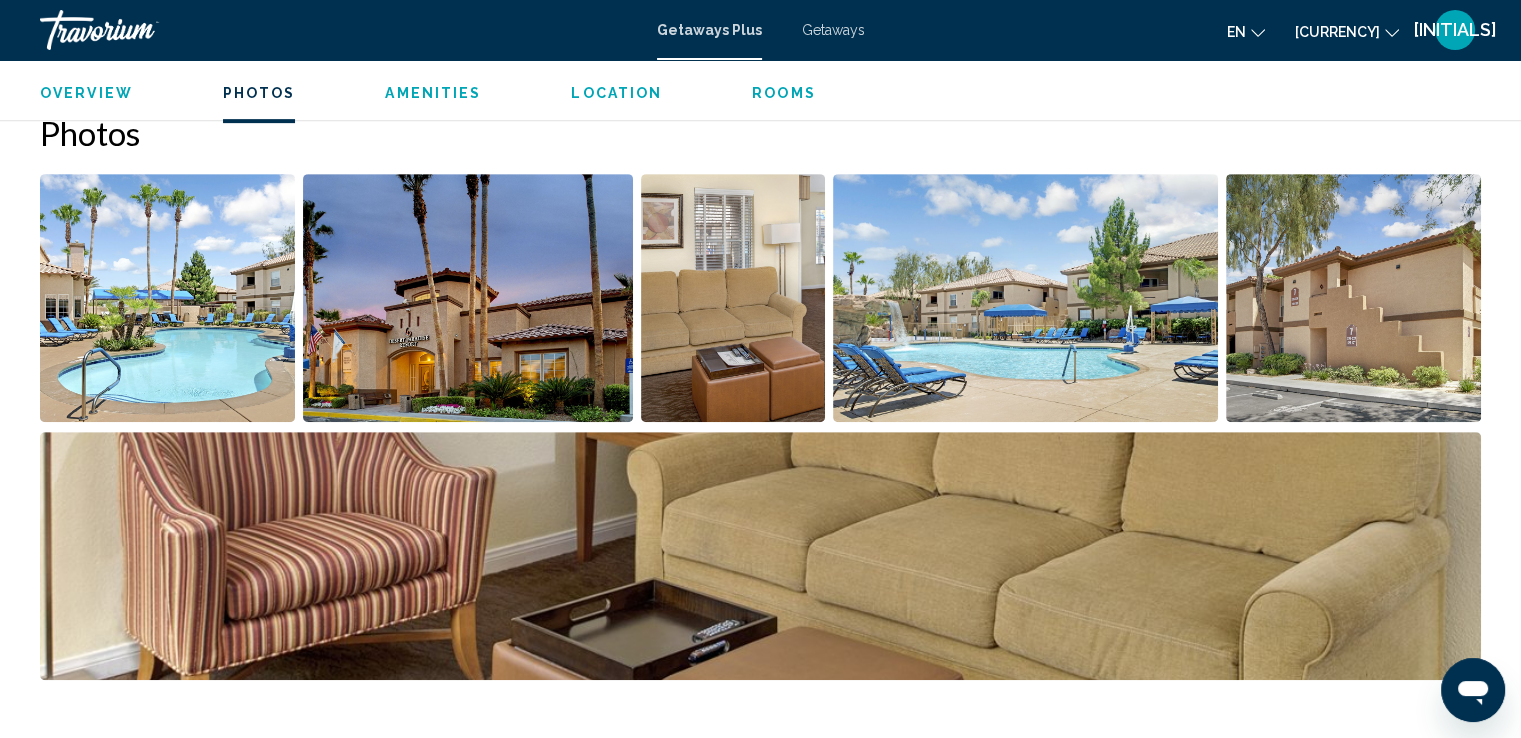 scroll, scrollTop: 860, scrollLeft: 0, axis: vertical 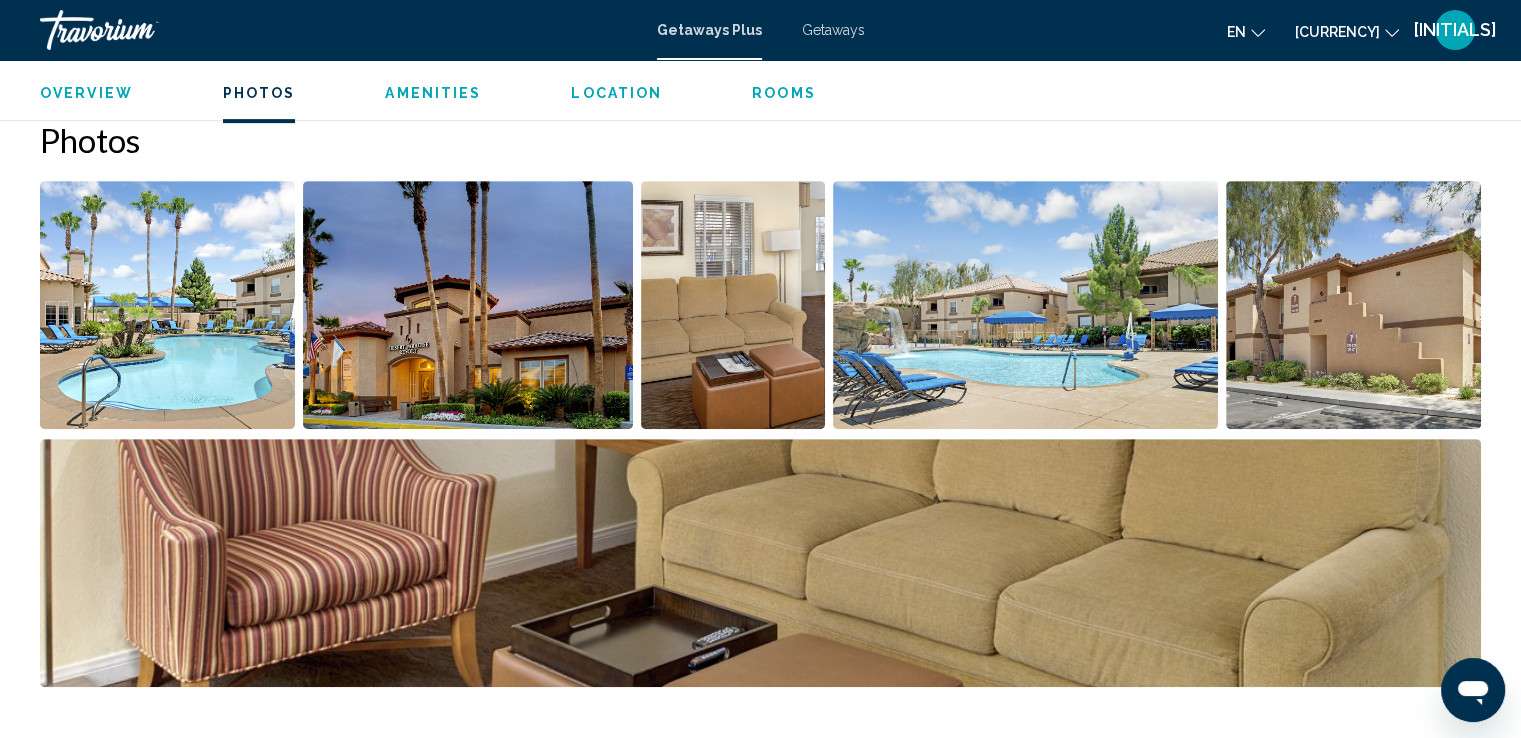 click at bounding box center (167, 305) 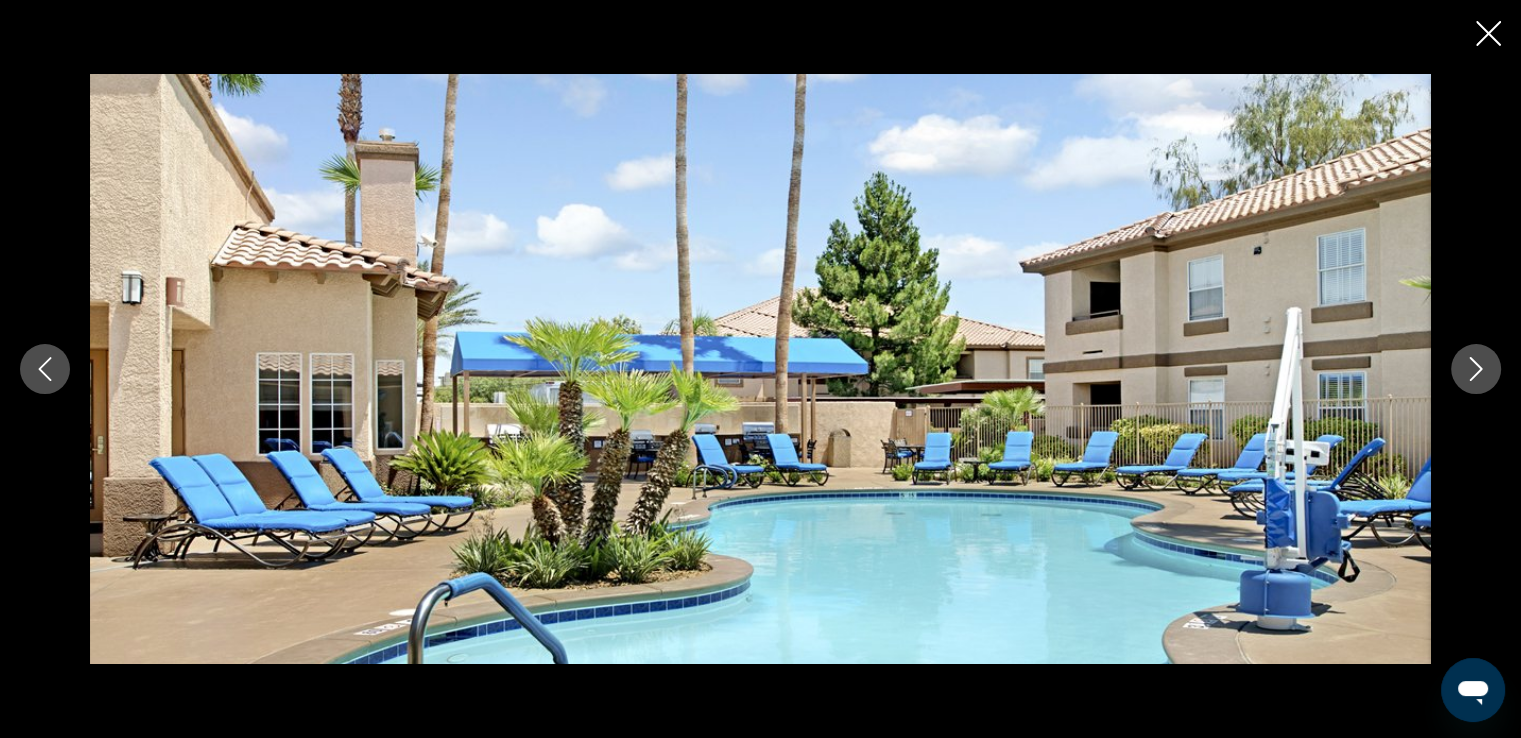 click at bounding box center (1476, 369) 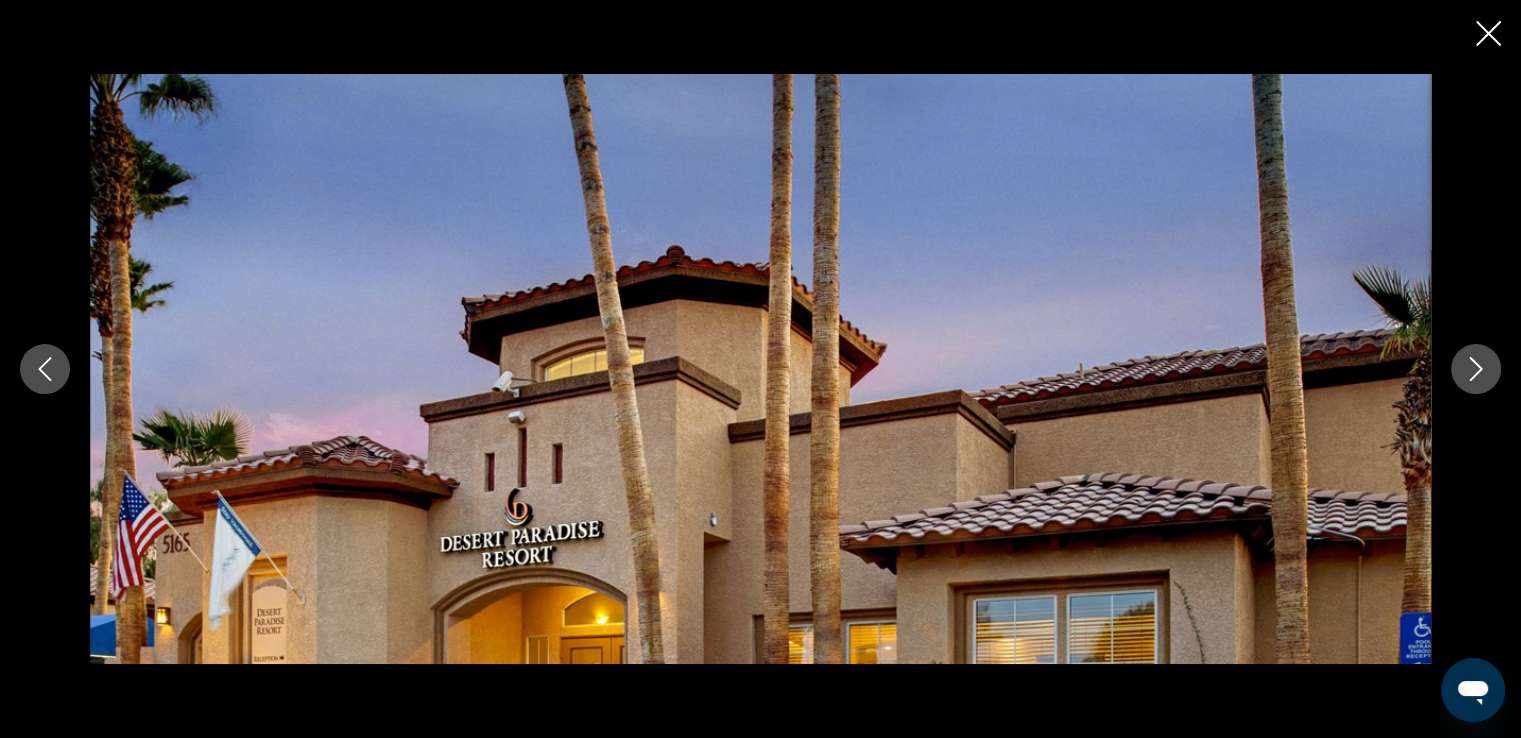 click at bounding box center [1476, 369] 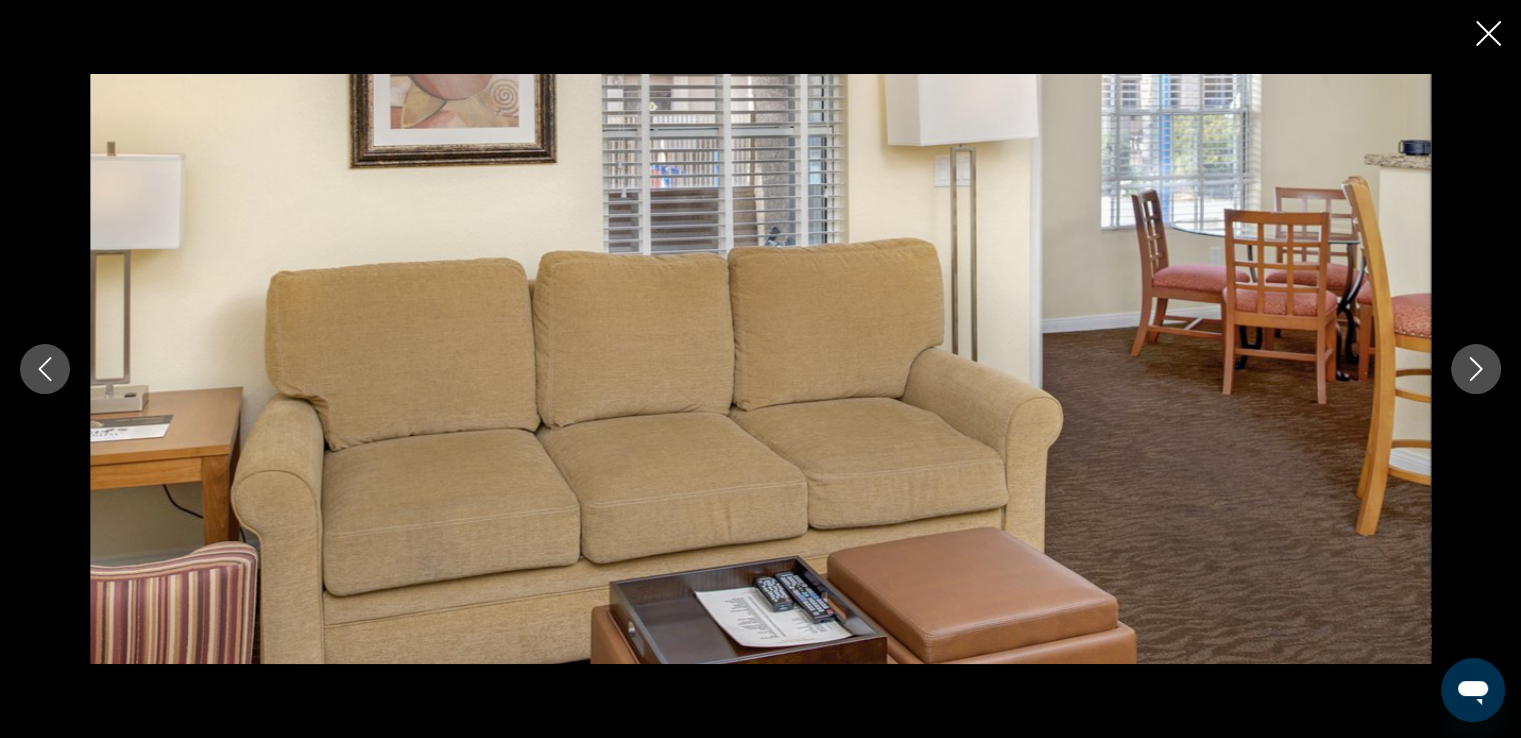 click at bounding box center [1476, 369] 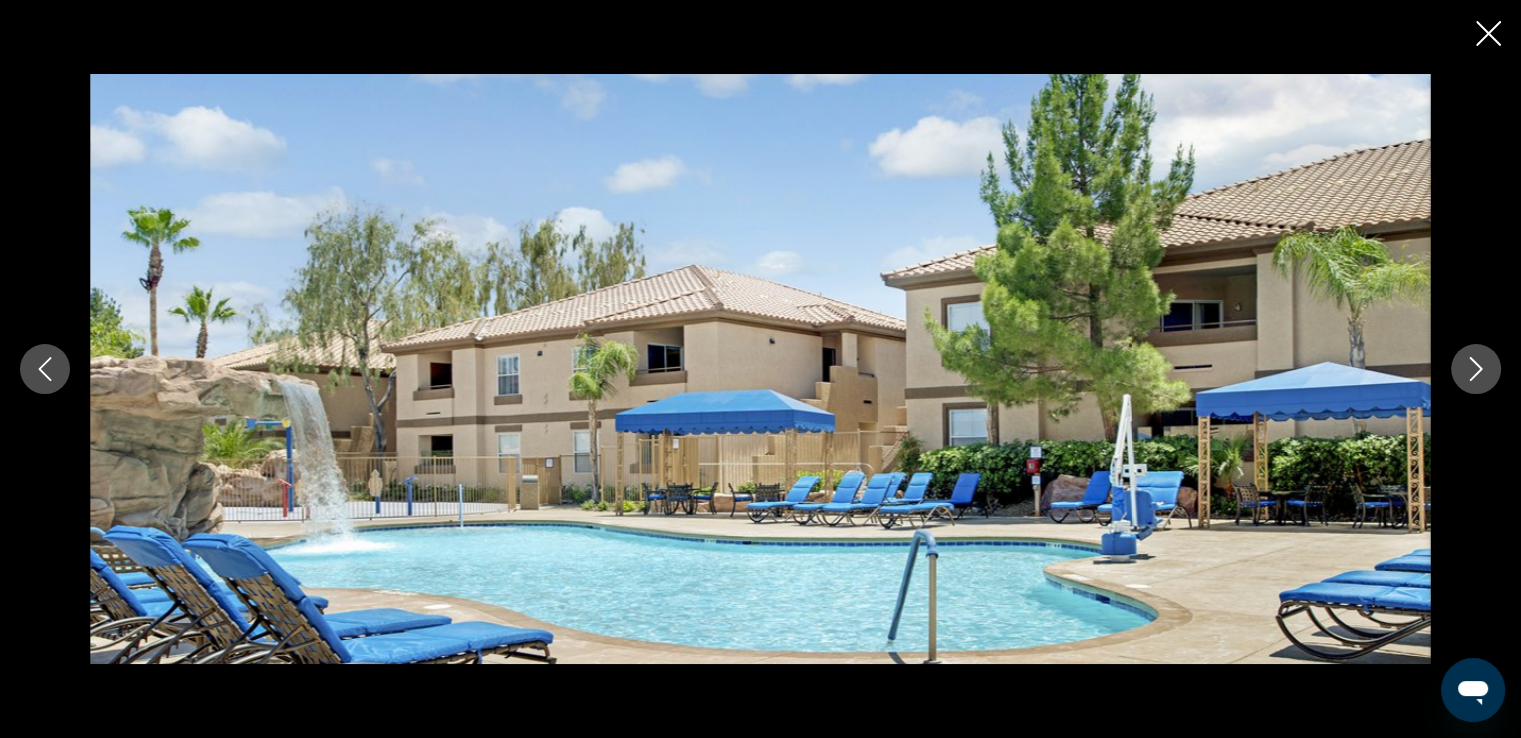 click at bounding box center [1476, 369] 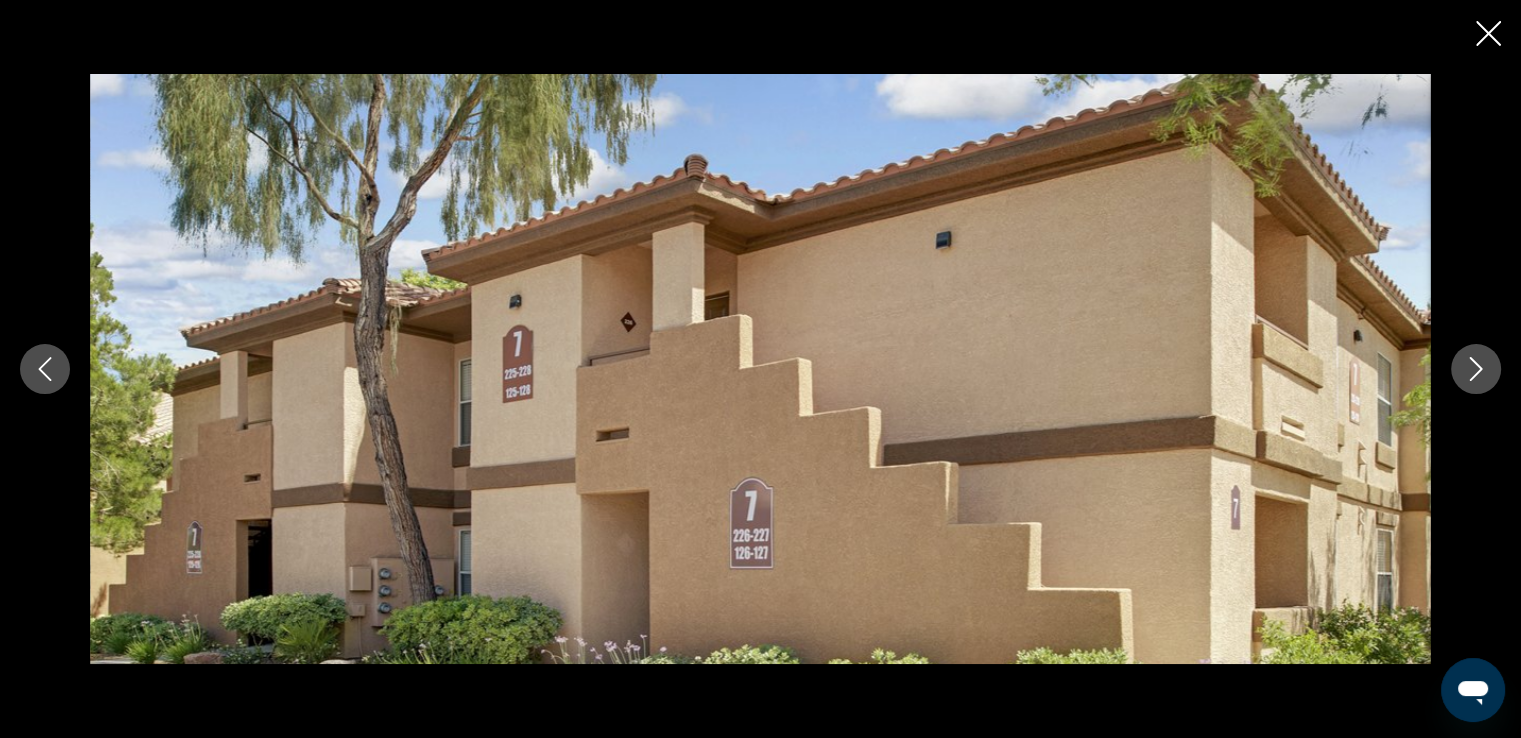 click at bounding box center (1476, 369) 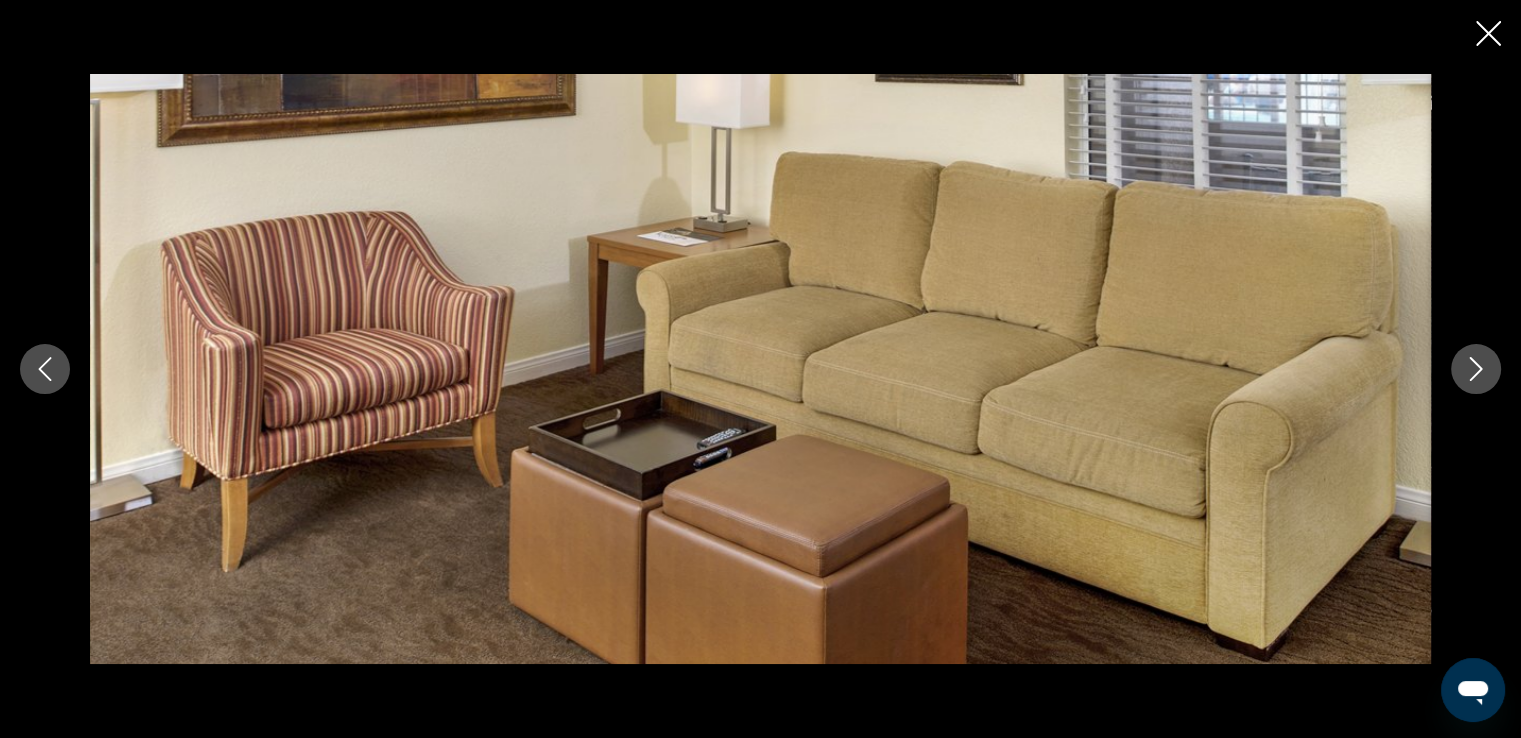click at bounding box center [1476, 369] 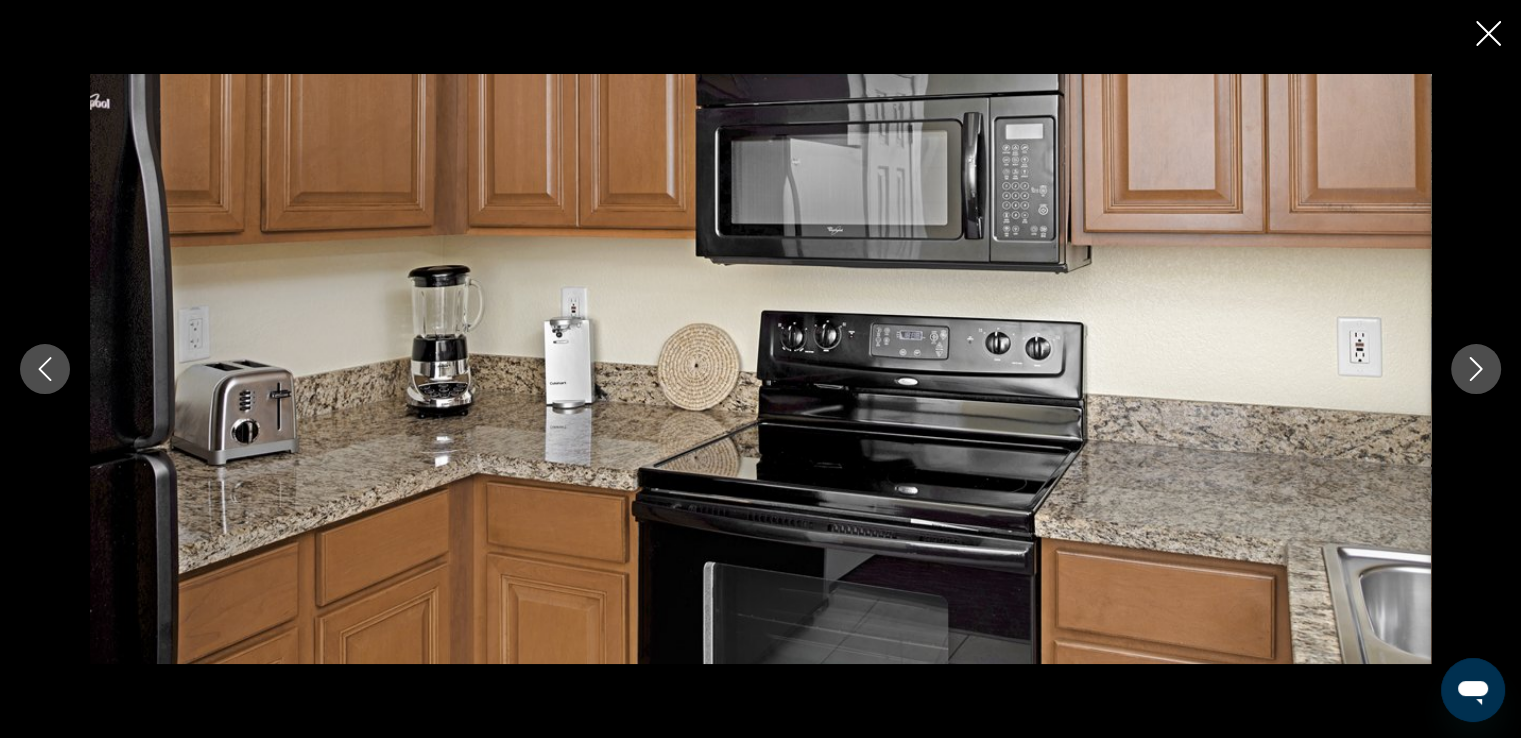 click at bounding box center [1476, 369] 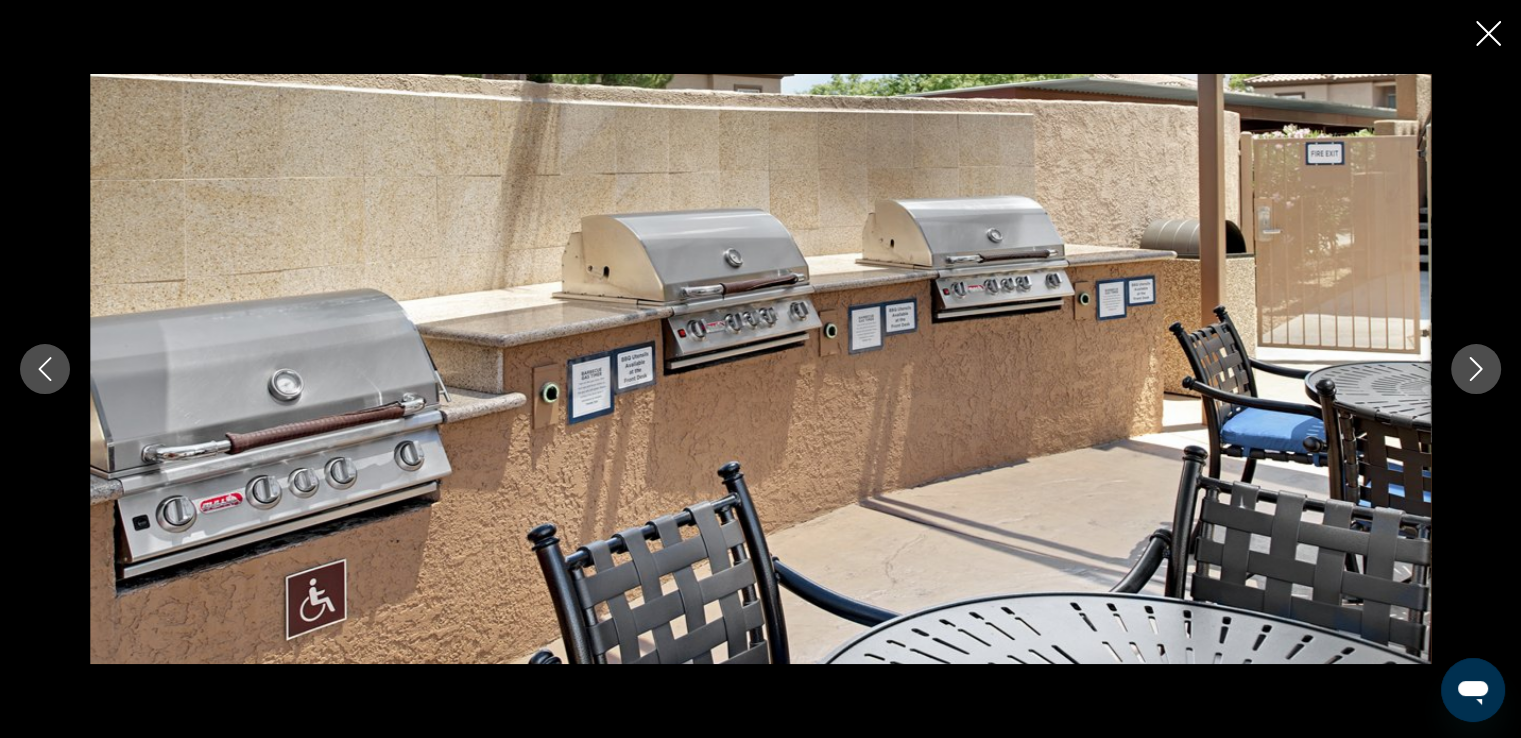 click at bounding box center (1476, 369) 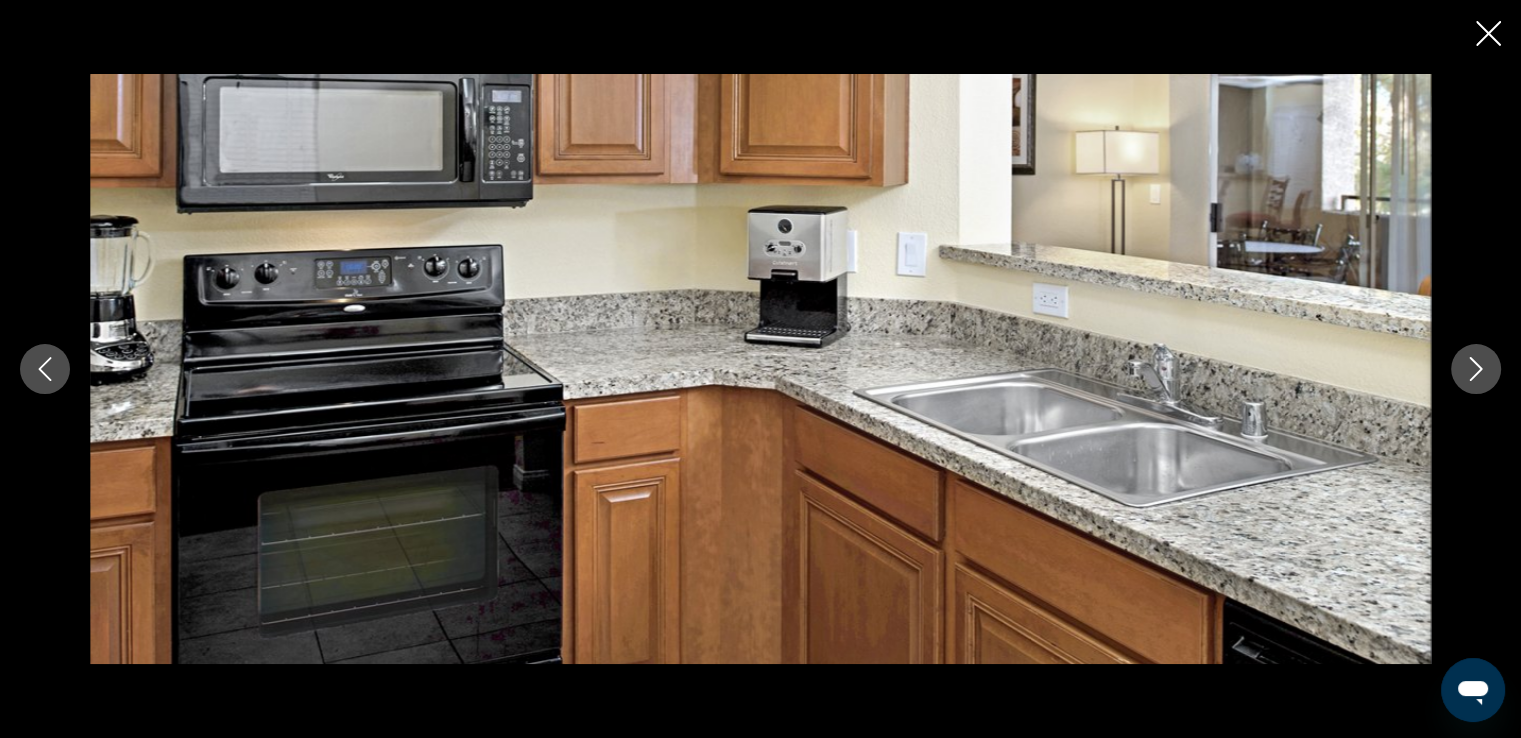 click at bounding box center [1476, 369] 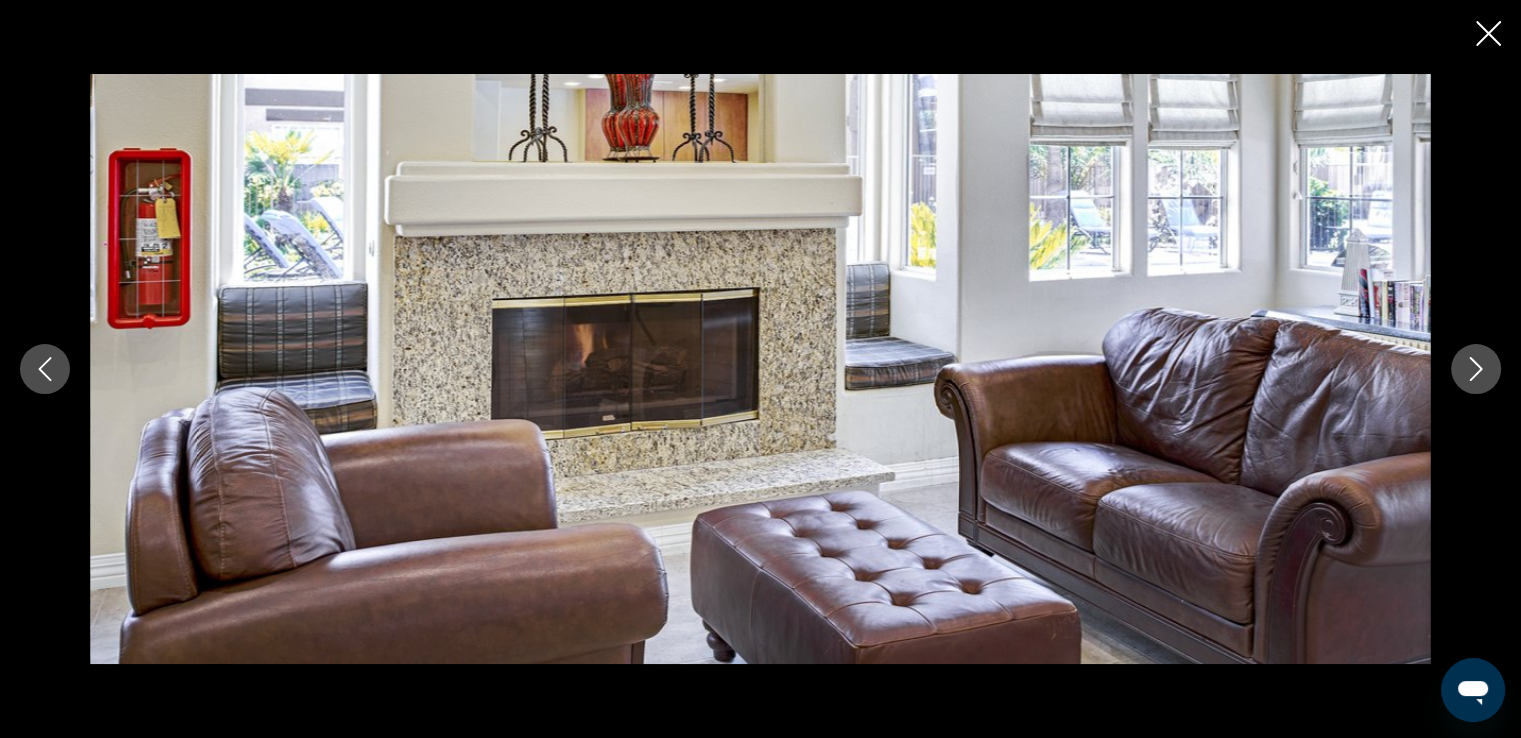 click at bounding box center (1476, 369) 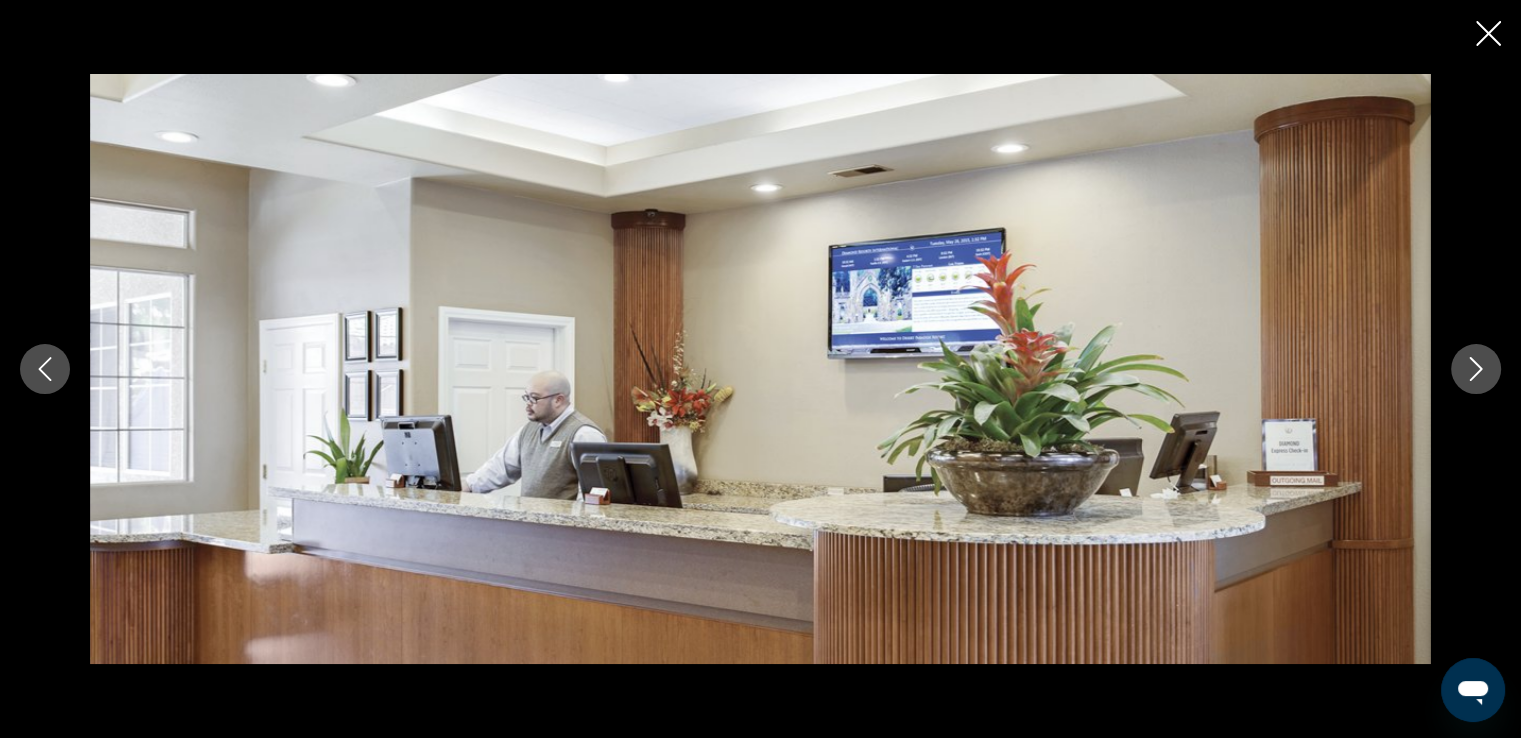 click at bounding box center (1476, 369) 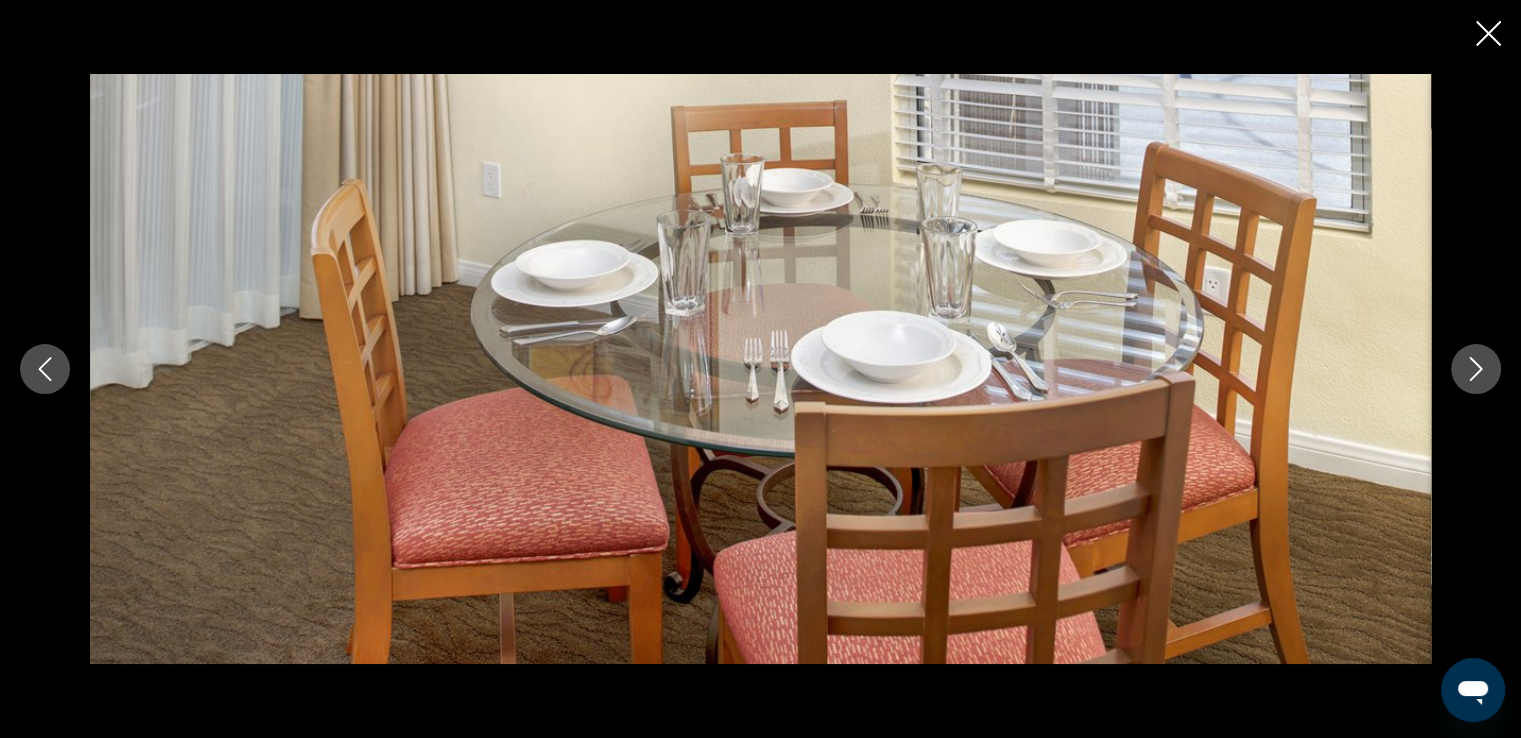 click at bounding box center [1476, 369] 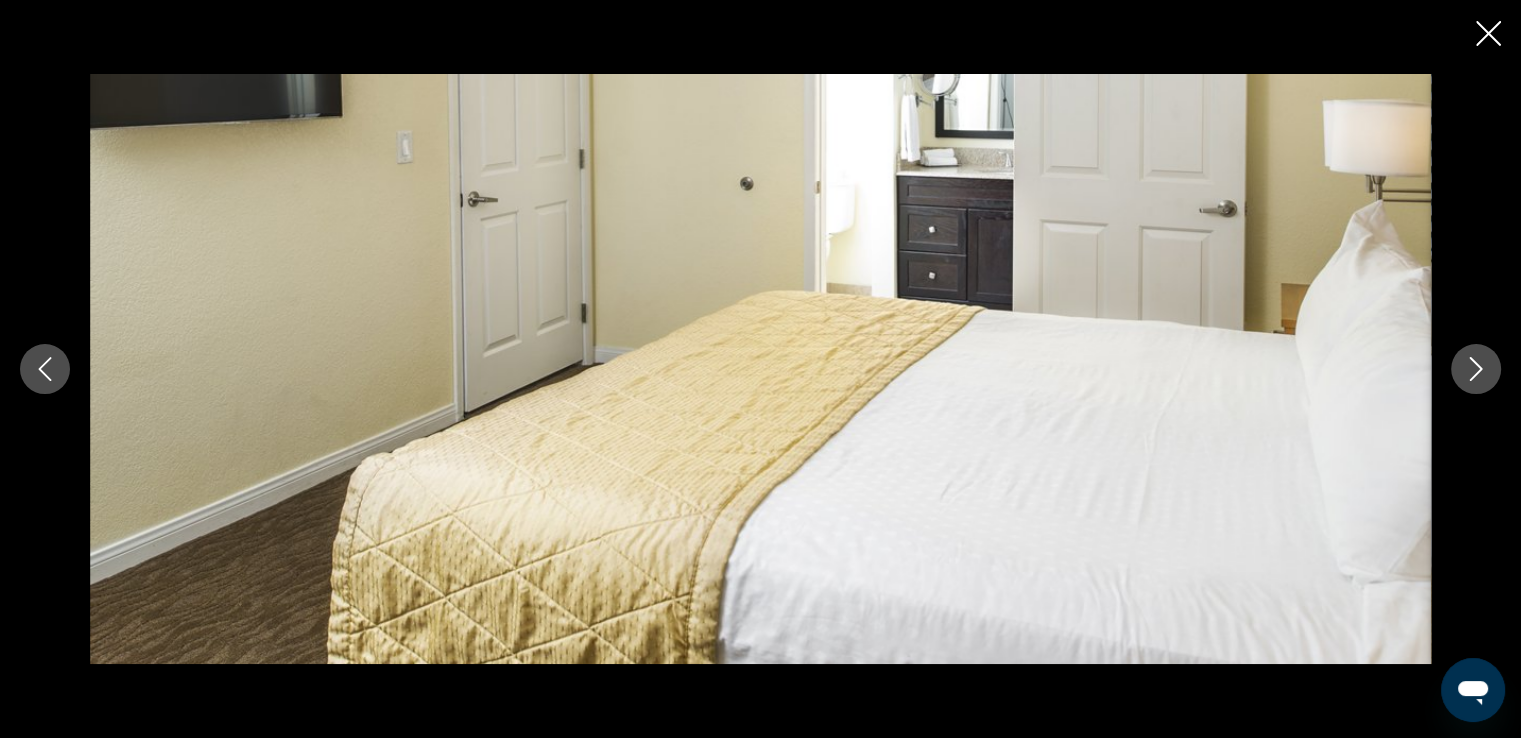 click at bounding box center (1476, 369) 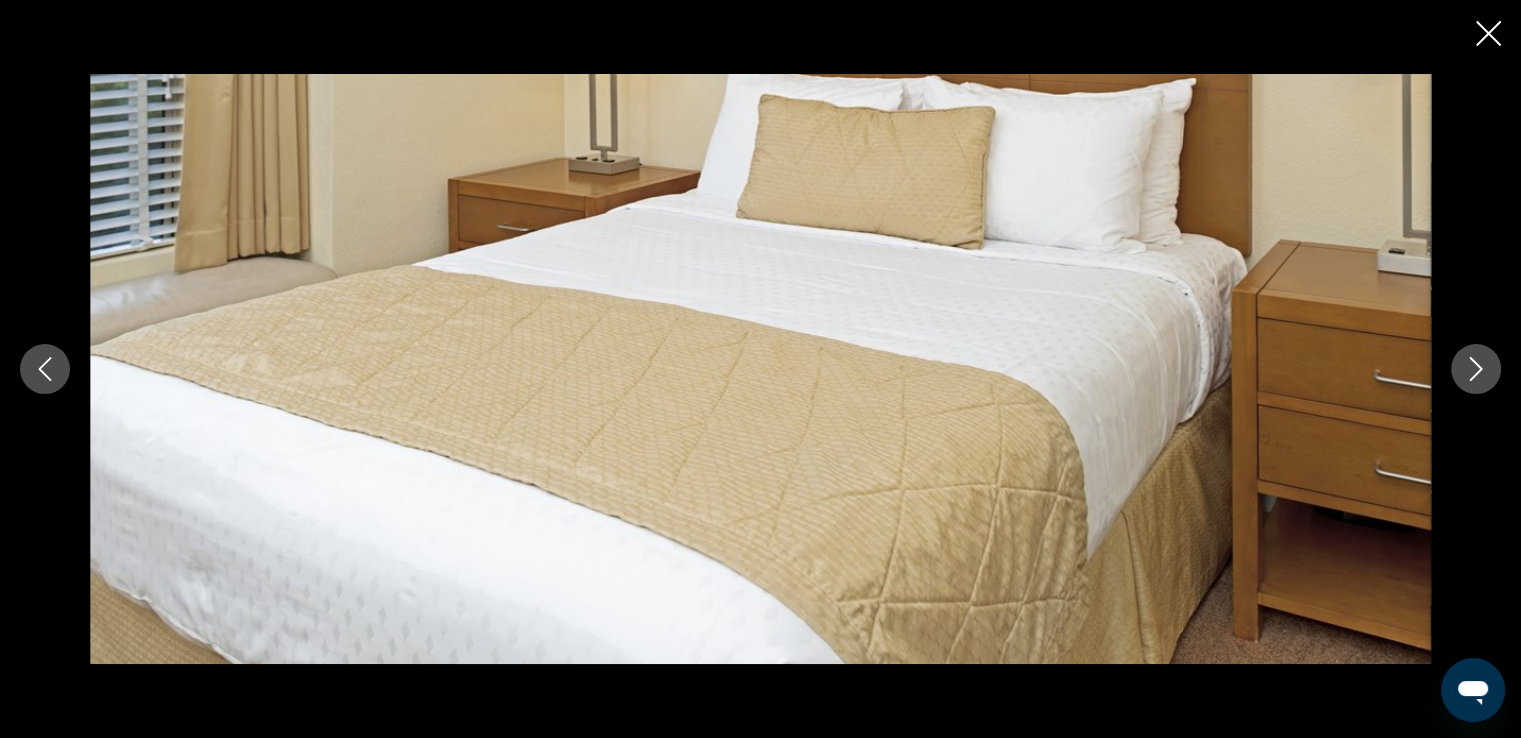 click at bounding box center (1476, 369) 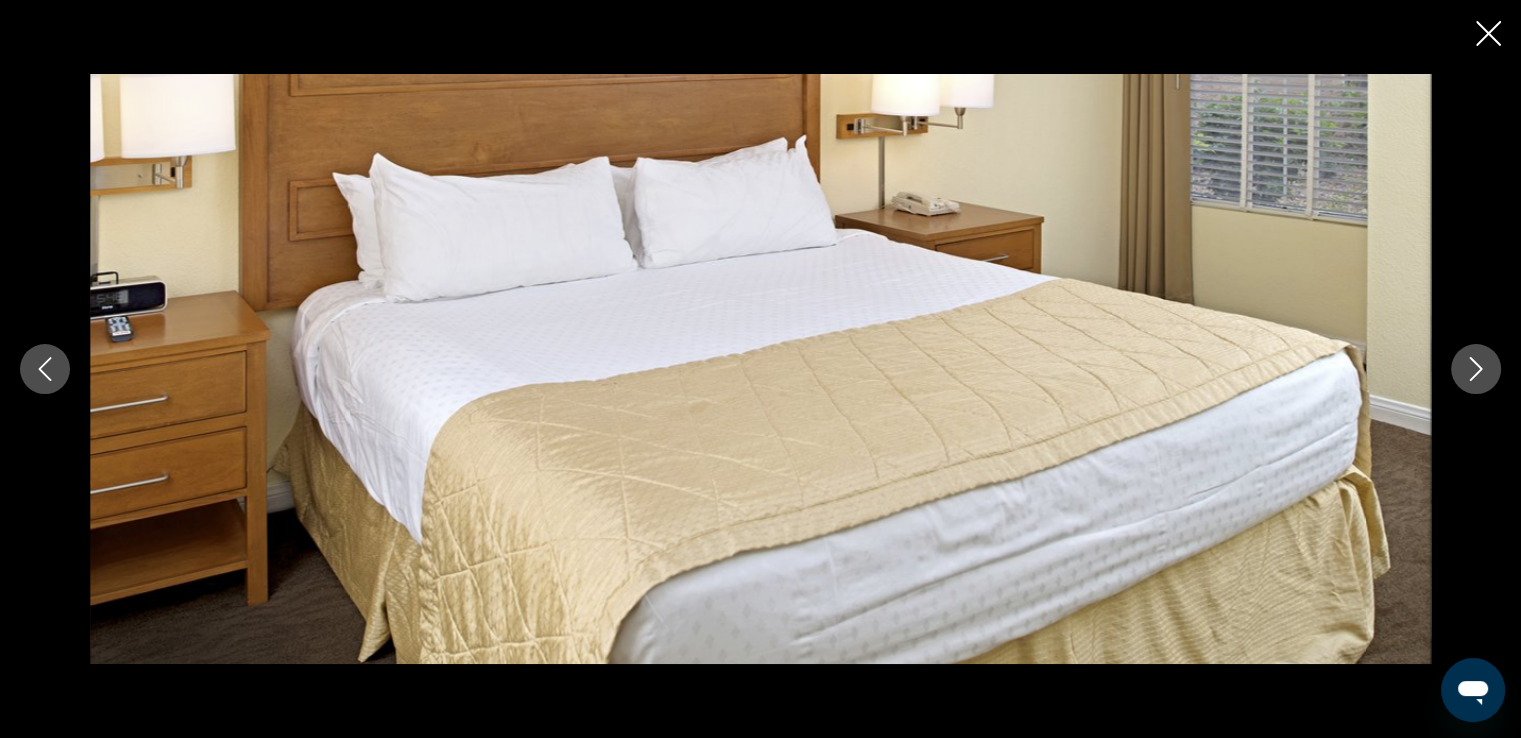 click at bounding box center (1476, 369) 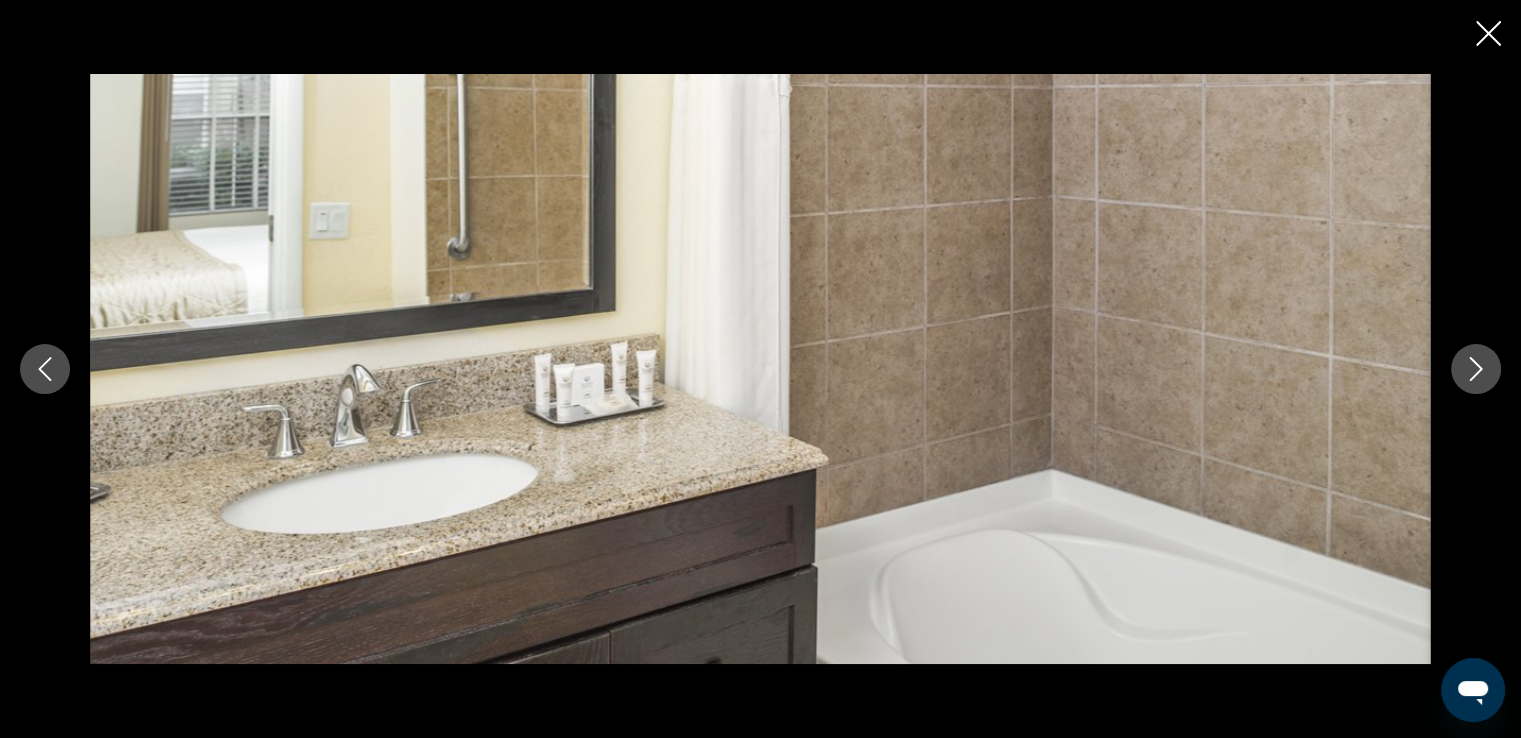 click at bounding box center (1476, 369) 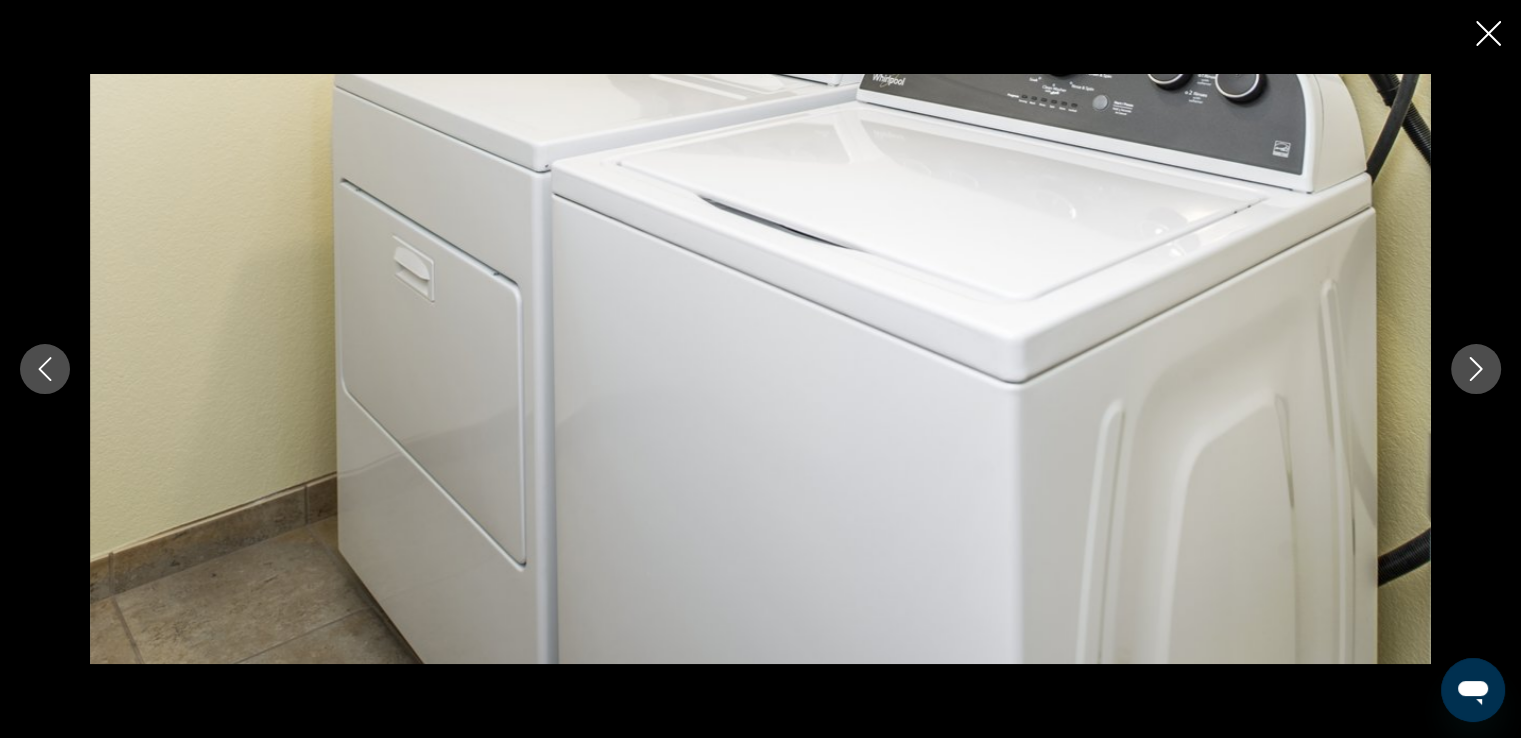 click at bounding box center [1476, 369] 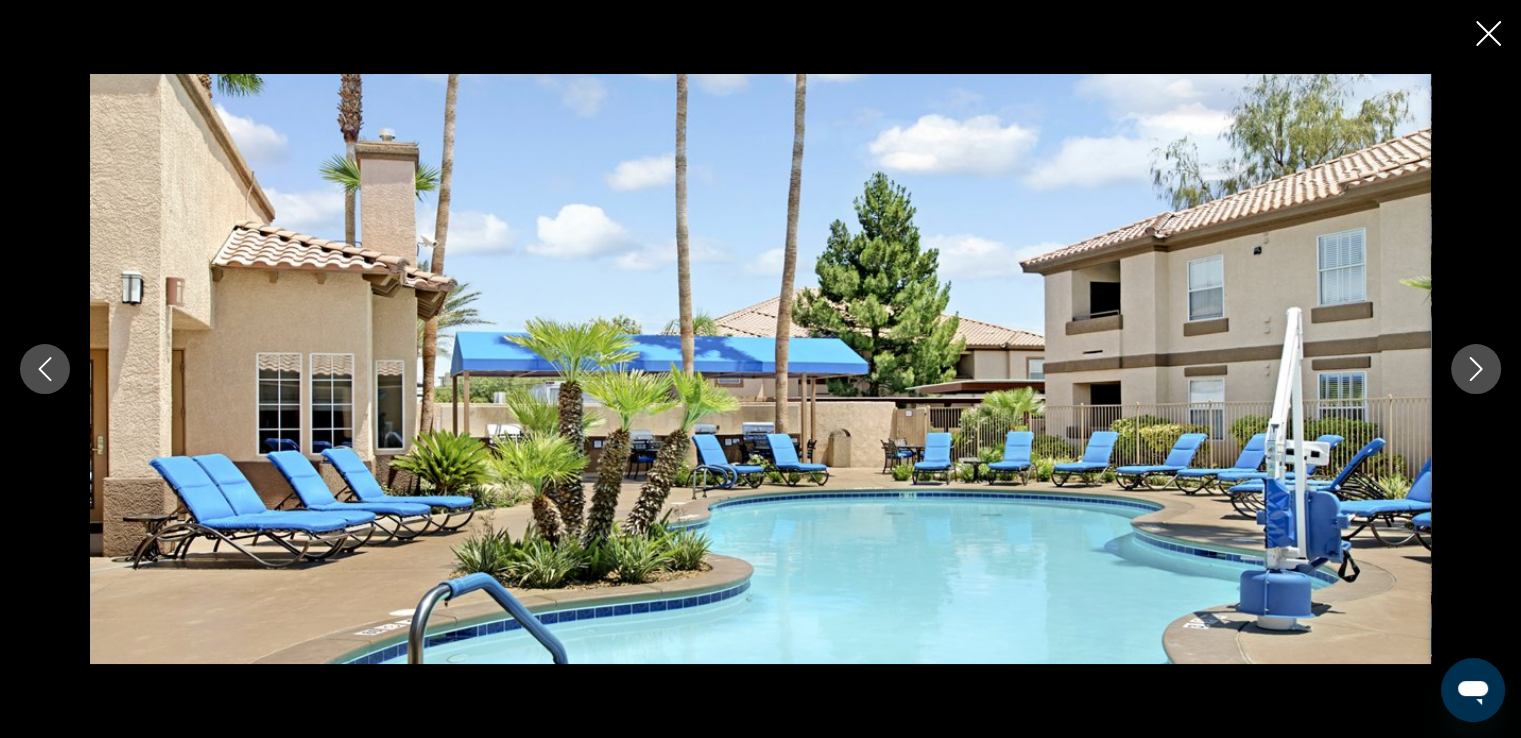 click at bounding box center [1488, 33] 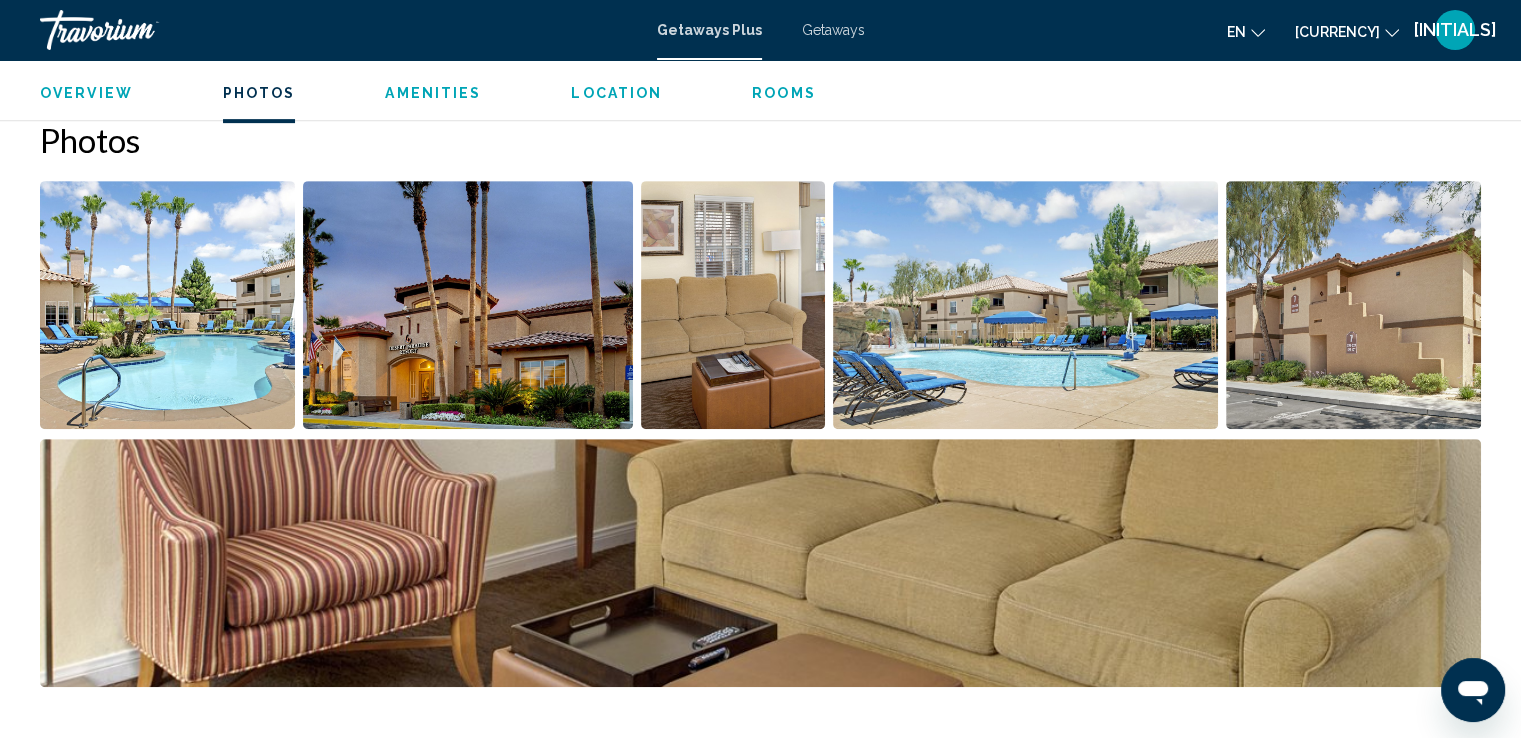 click on "Location" at bounding box center [616, 93] 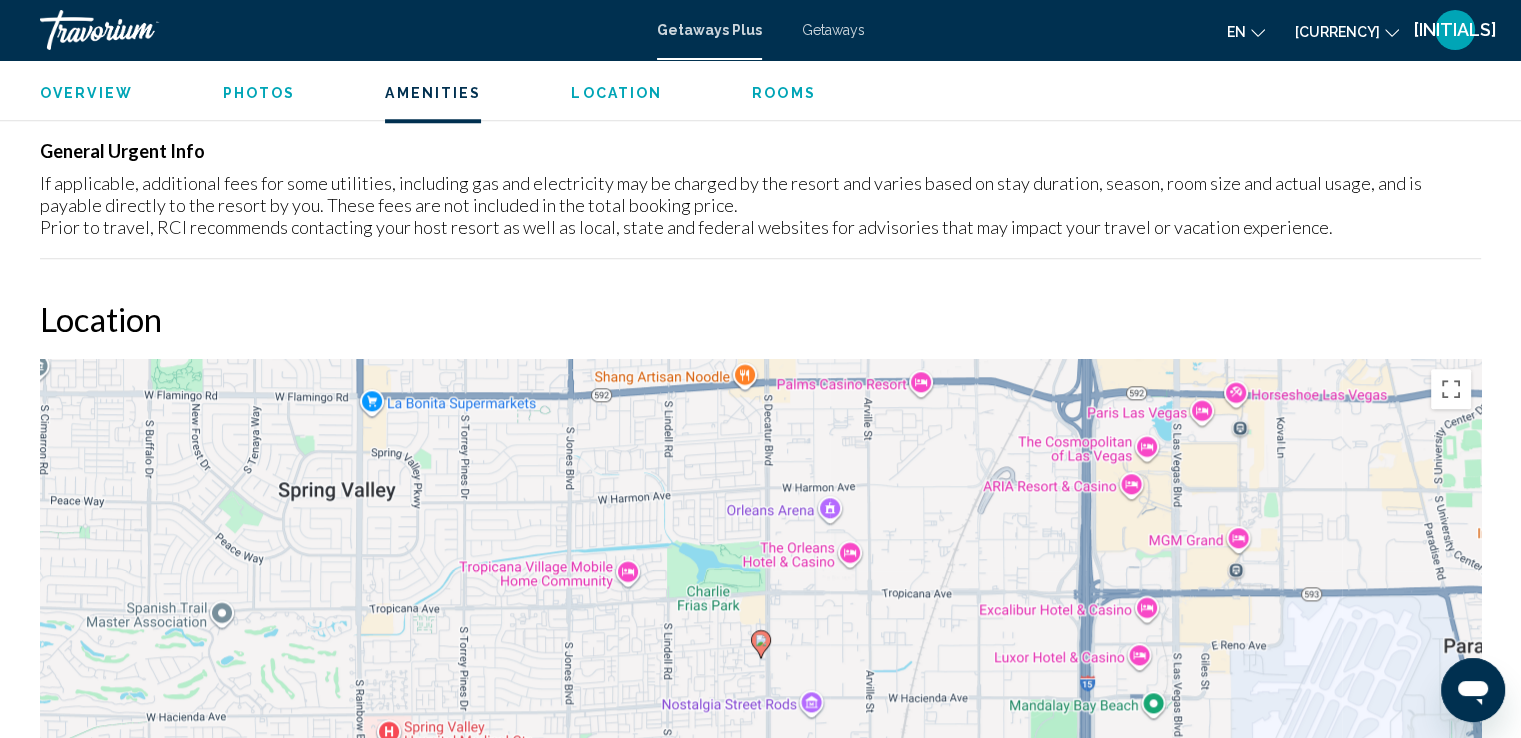 scroll, scrollTop: 2042, scrollLeft: 0, axis: vertical 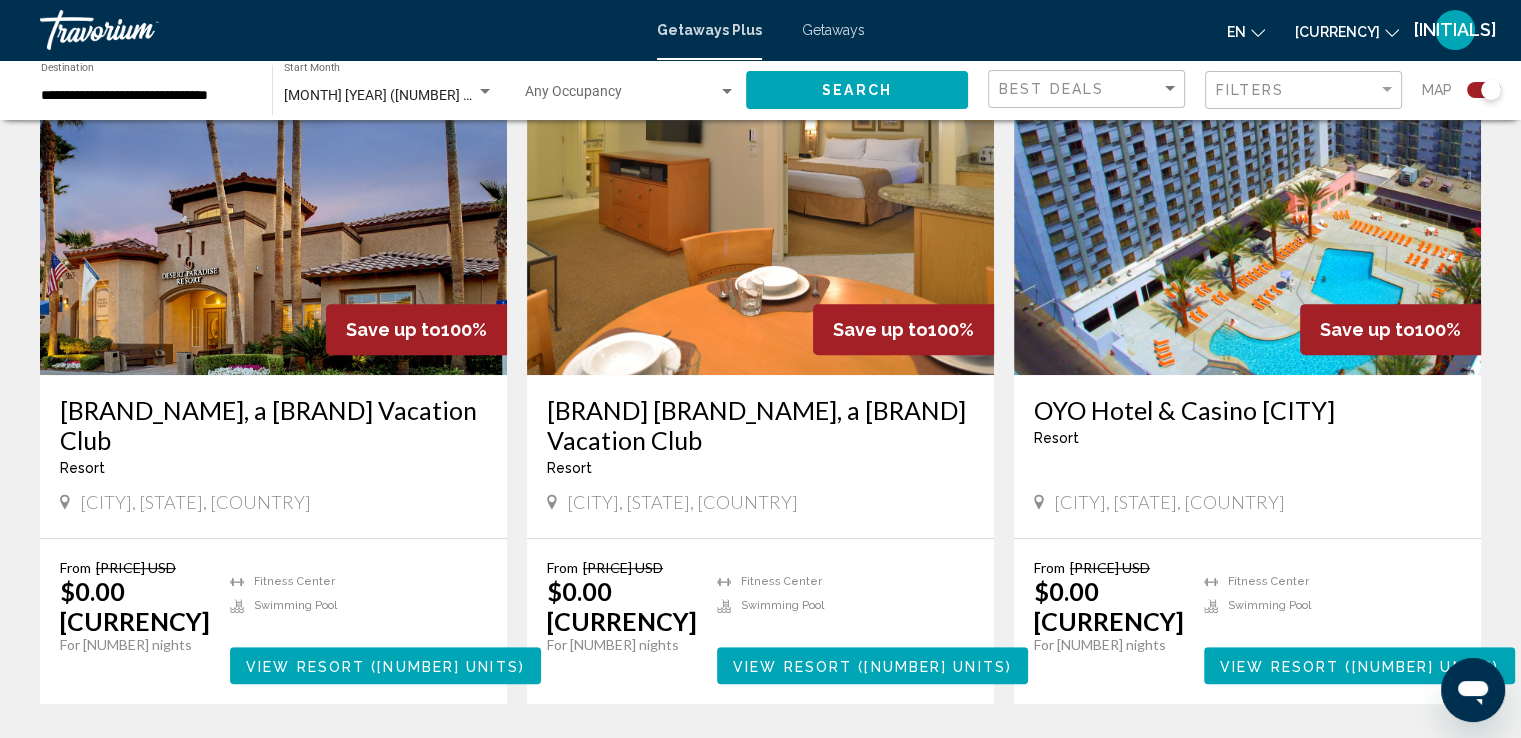 click at bounding box center (760, 215) 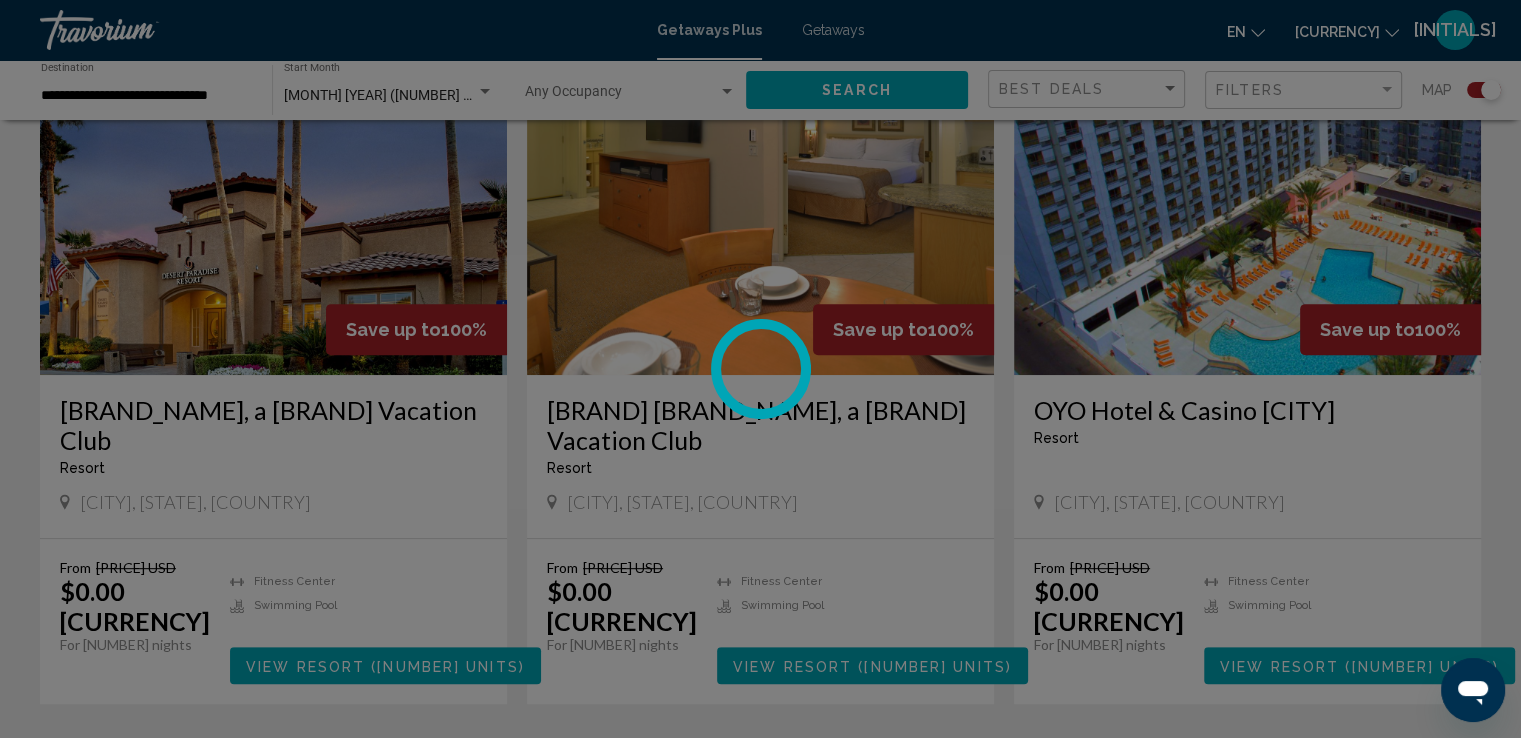 scroll, scrollTop: 0, scrollLeft: 0, axis: both 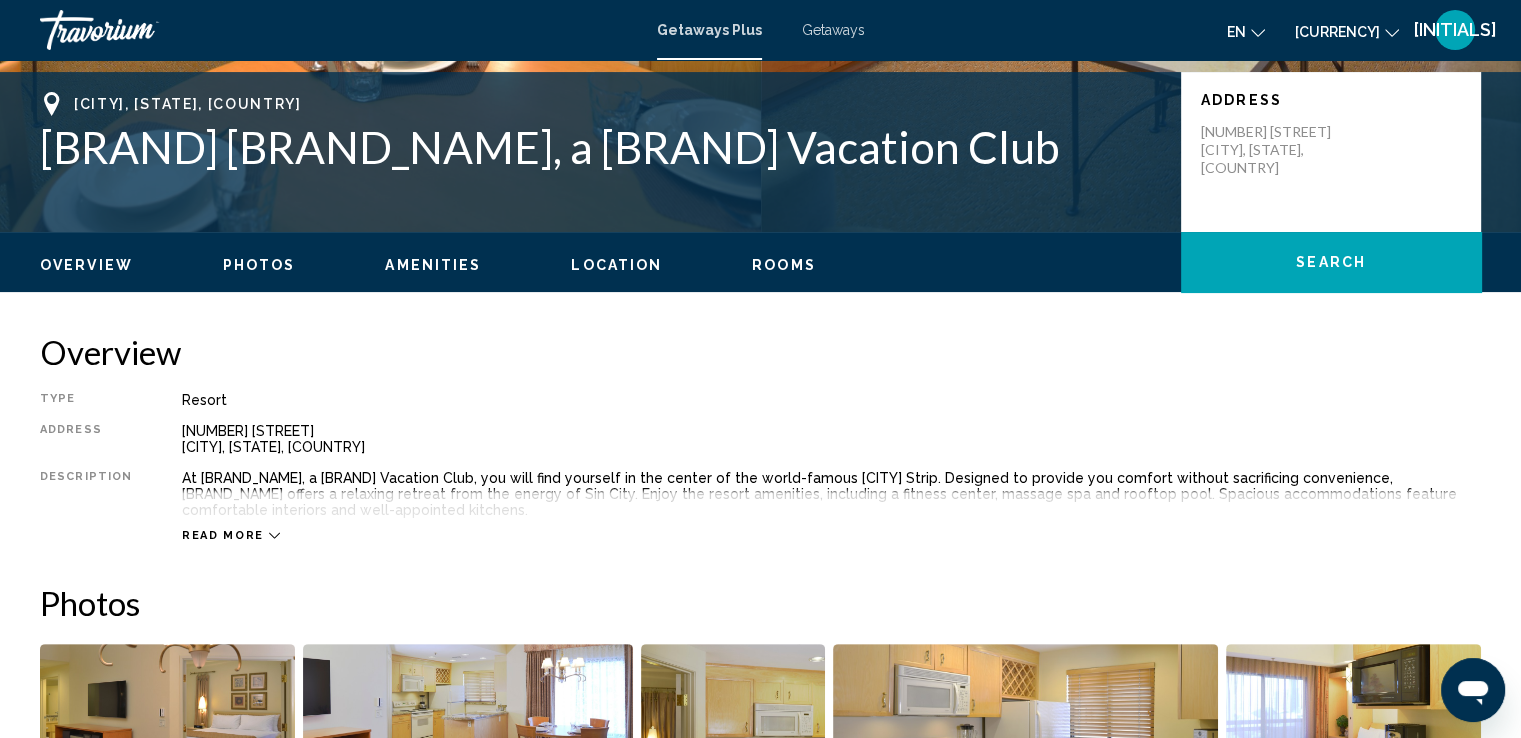 click at bounding box center [274, 535] 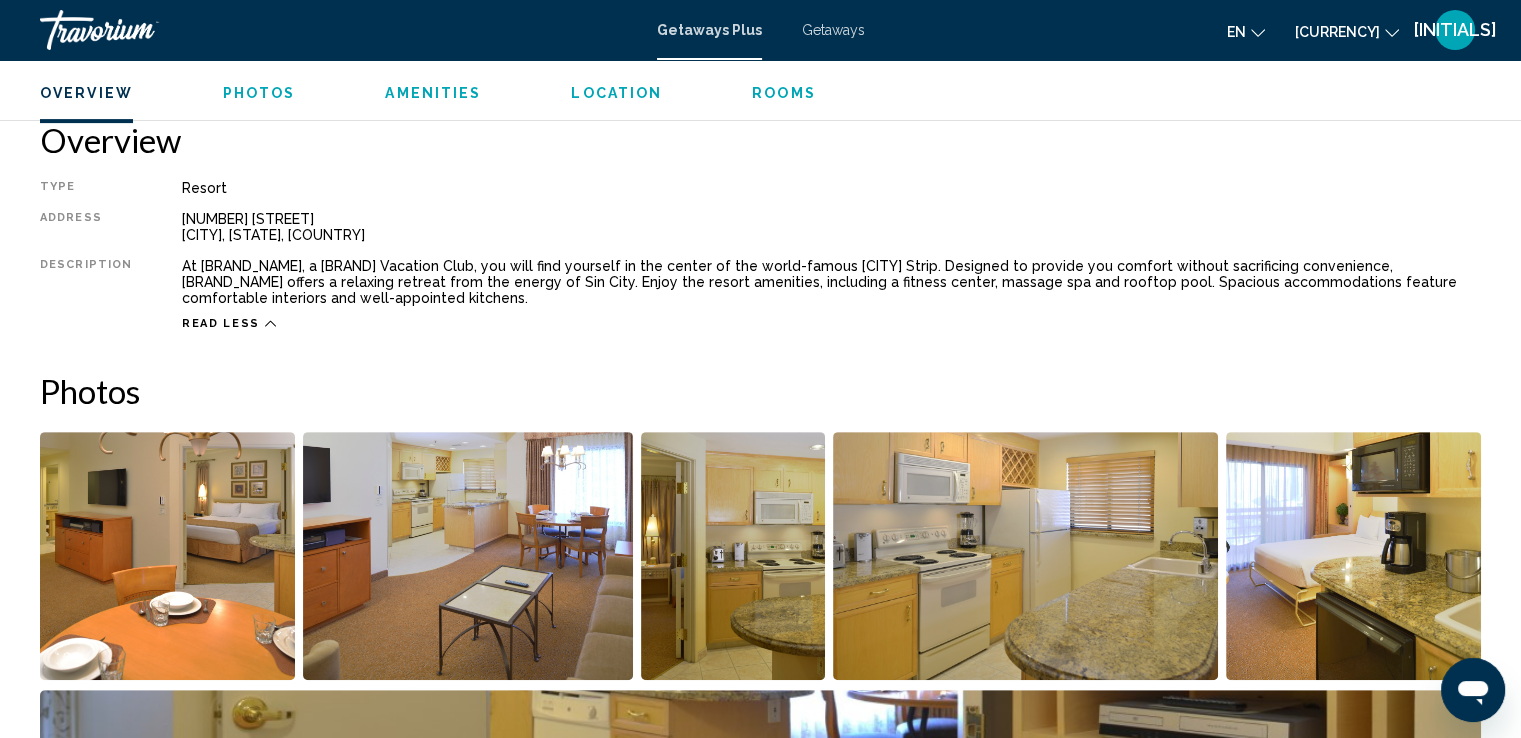 scroll, scrollTop: 721, scrollLeft: 0, axis: vertical 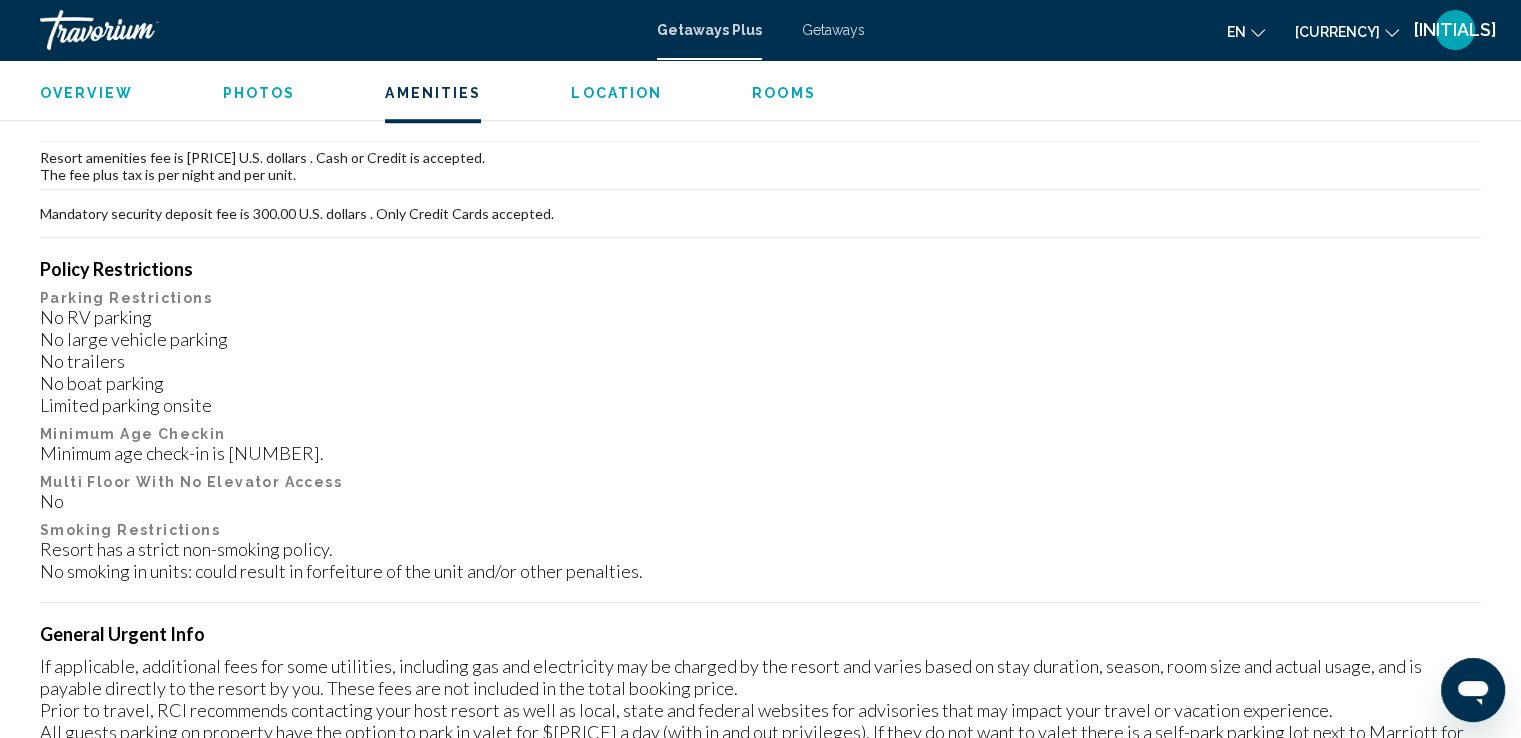 click on "Overview Type Resort All-Inclusive No All-Inclusive Address [NUMBER] [STREET] [CITY], [STATE], [COUNTRY] Description At [BRAND_NAME], a [BRAND] Vacation Club, you will find yourself in the center of the world-famous [CITY] Strip. Designed to provide you comfort without sacrificing convenience, [BRAND_NAME] offers a relaxing retreat from the energy of Sin City. Read less Photos Amenities gym pool No Amenities available. Resort Fees Info Resort amenities fee is 28.00 U.S. dollars . Cash or Credit is accepted. The fee plus tax is per night and per unit. Mandatory security deposit fee is 300.00 U.S. dollars . Only Credit Cards accepted. Policy Restrictions Parking Restrictions No RV parking No large vehicle parking No trailers No boat parking Limited parking onsite Minimum Age Checkin Minimum age check-in is 21. No +" at bounding box center [760, 1634] 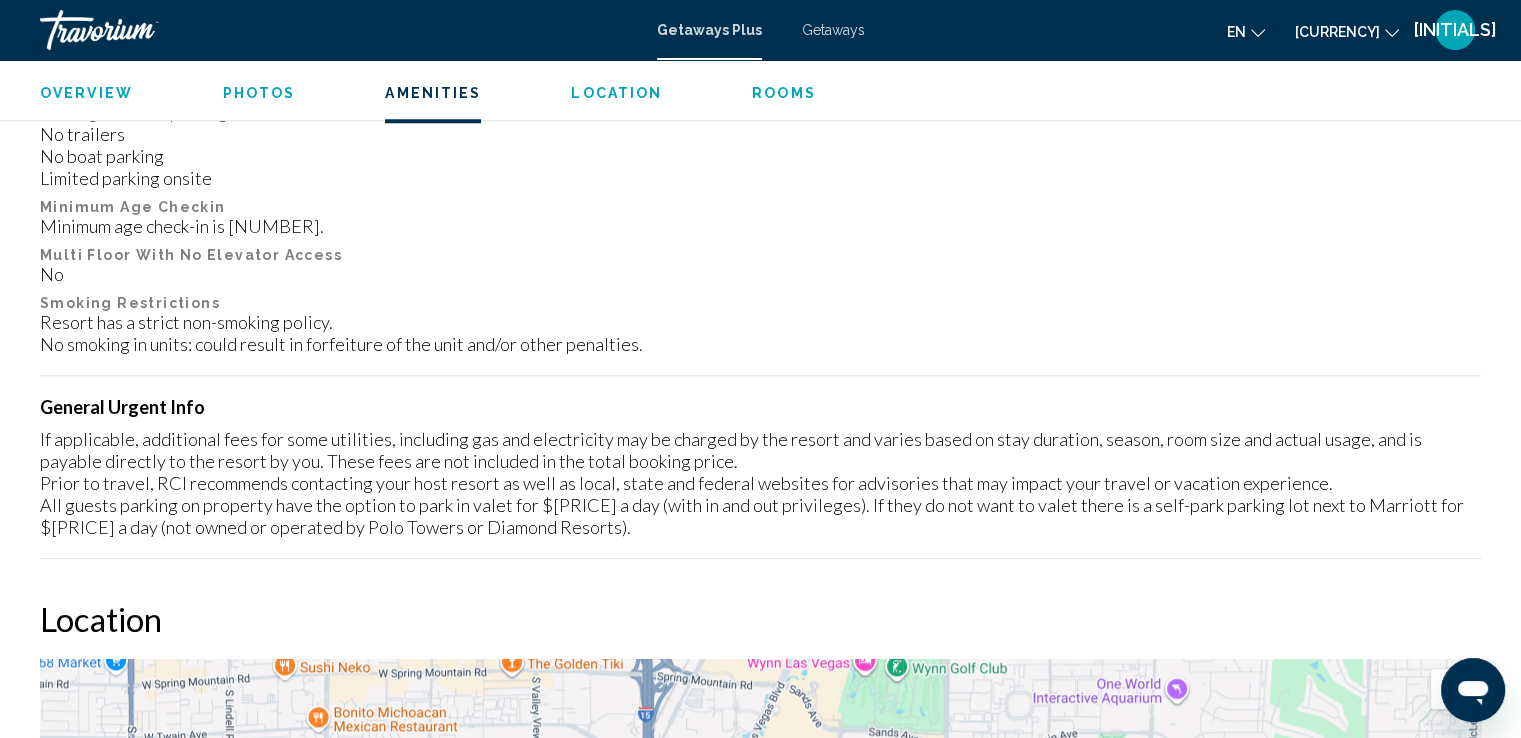 scroll, scrollTop: 1924, scrollLeft: 0, axis: vertical 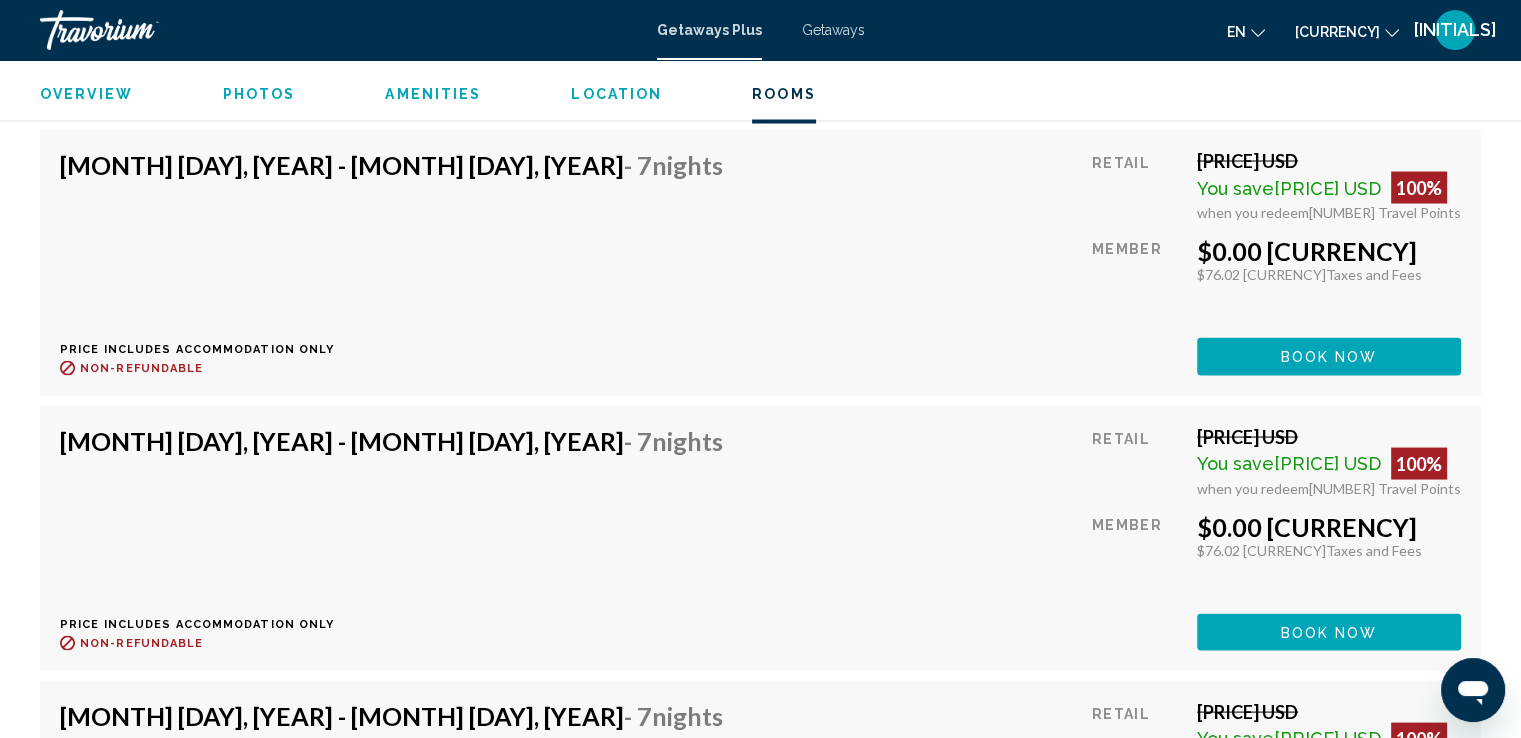 click on "Location" at bounding box center [616, 93] 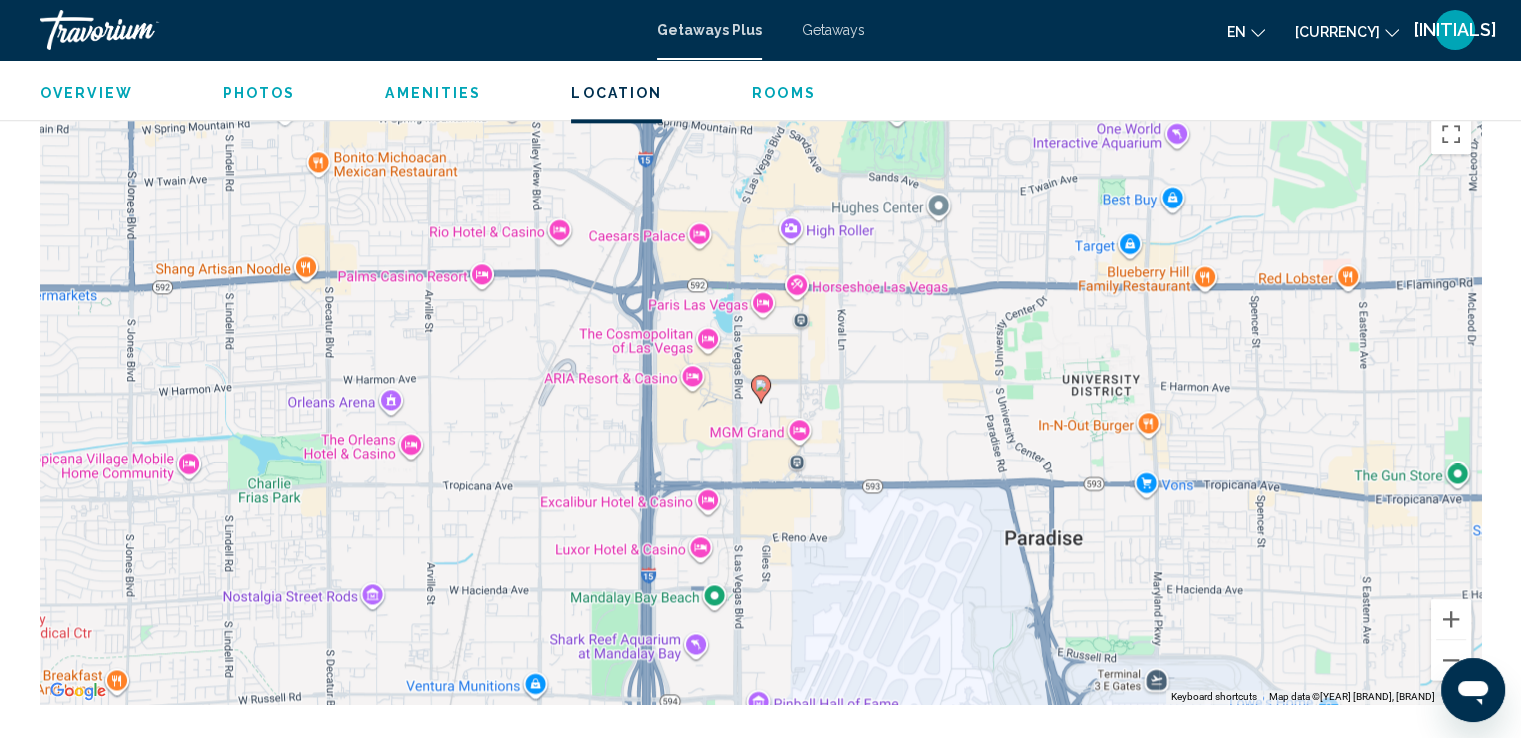 scroll, scrollTop: 2375, scrollLeft: 0, axis: vertical 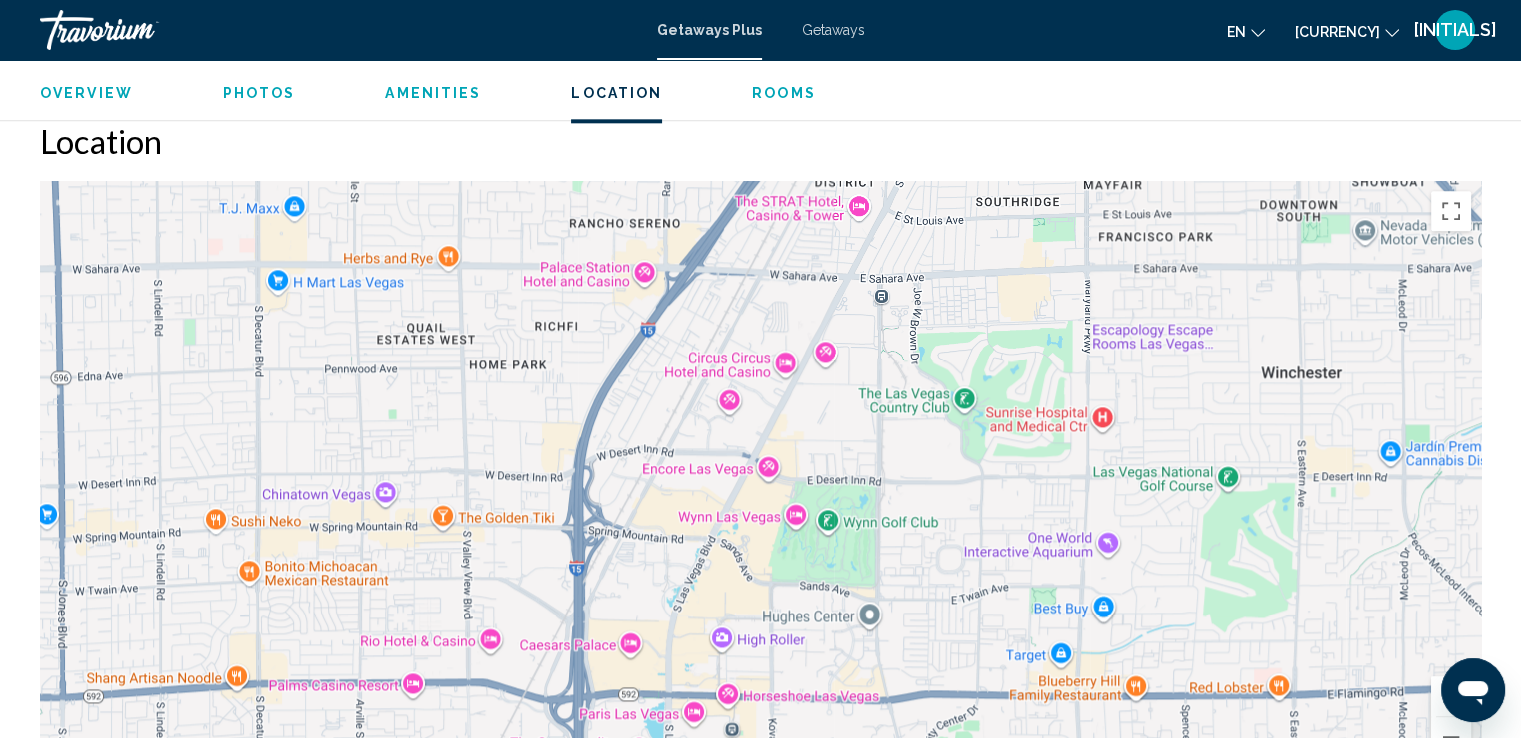 drag, startPoint x: 761, startPoint y: 297, endPoint x: 692, endPoint y: 627, distance: 337.13647 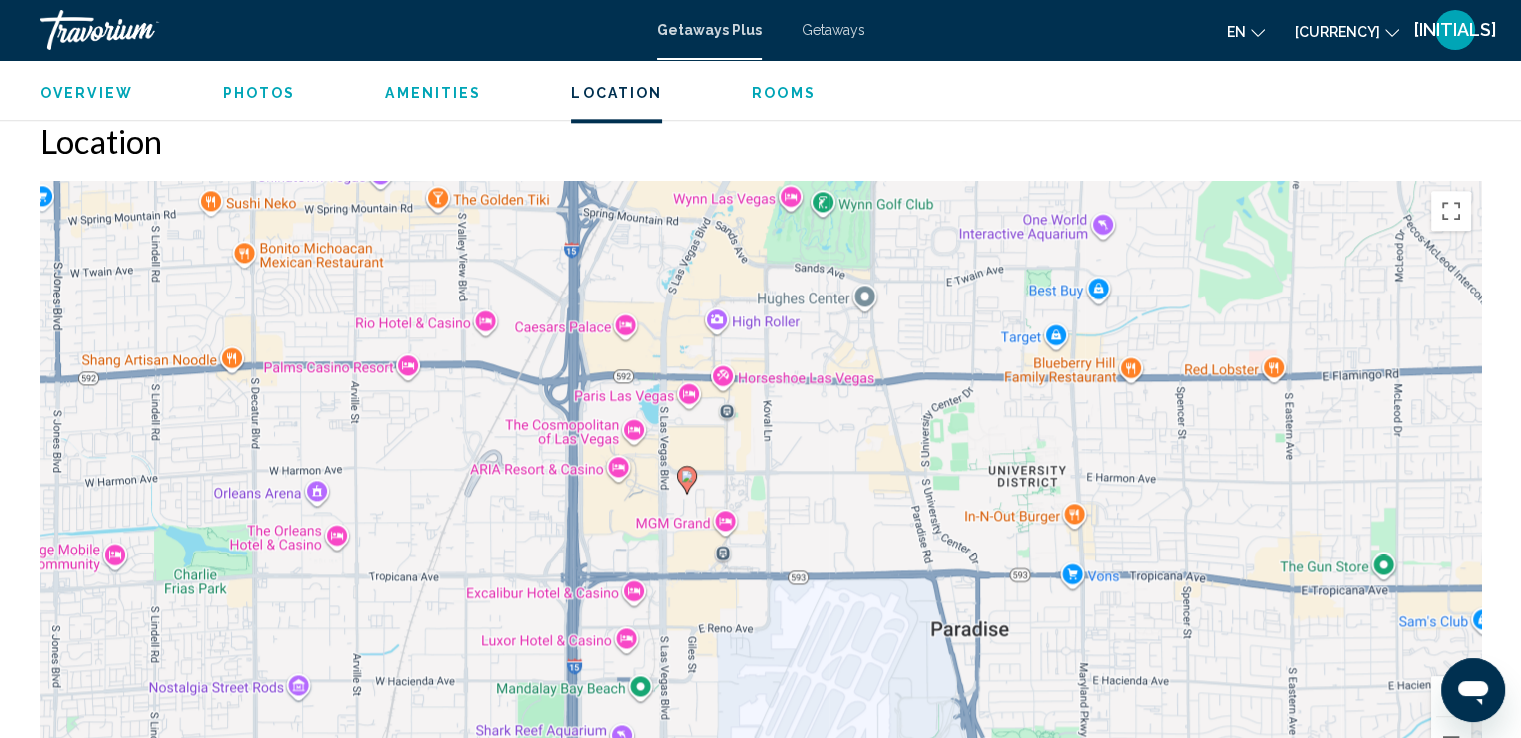 drag, startPoint x: 928, startPoint y: 562, endPoint x: 923, endPoint y: 250, distance: 312.04007 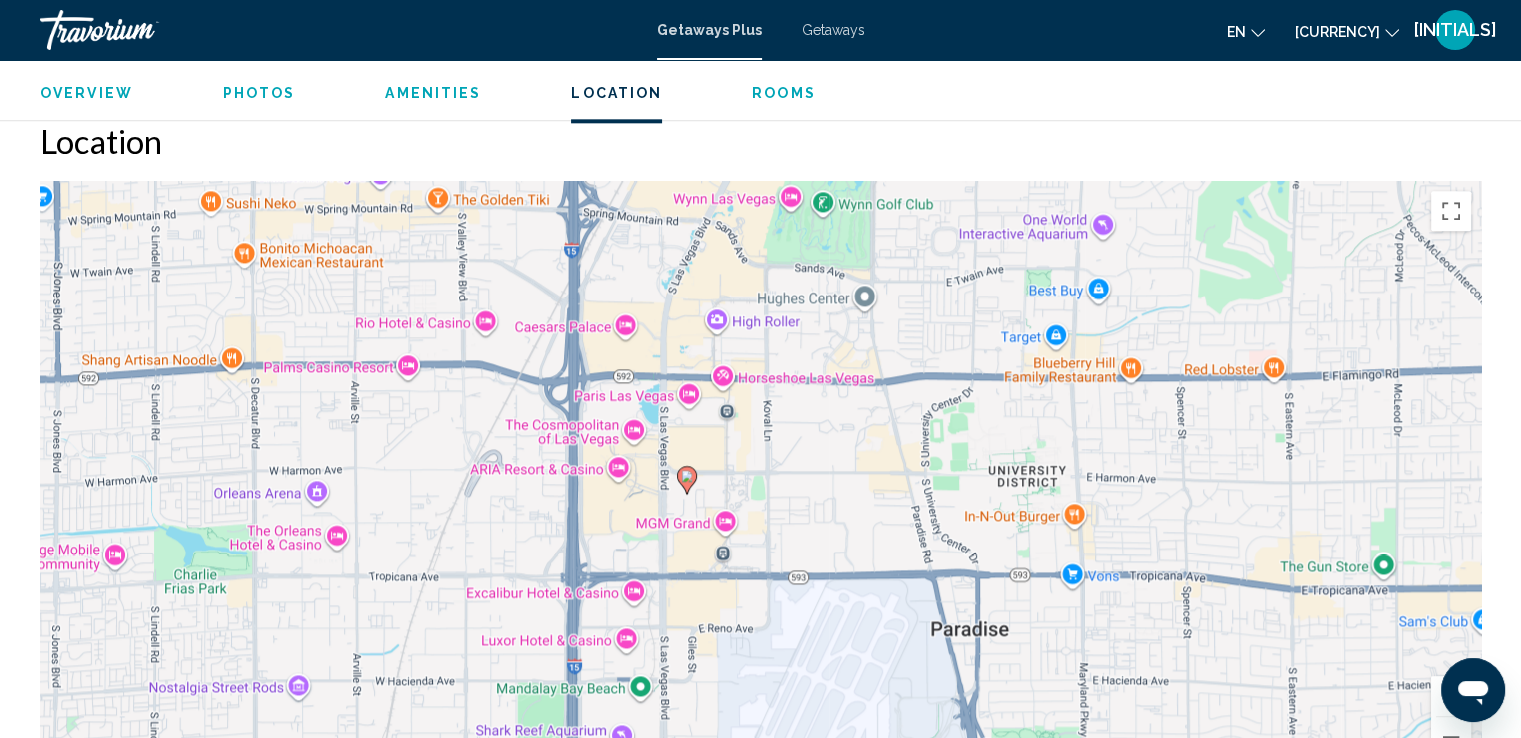 click on "Rooms" at bounding box center (784, 93) 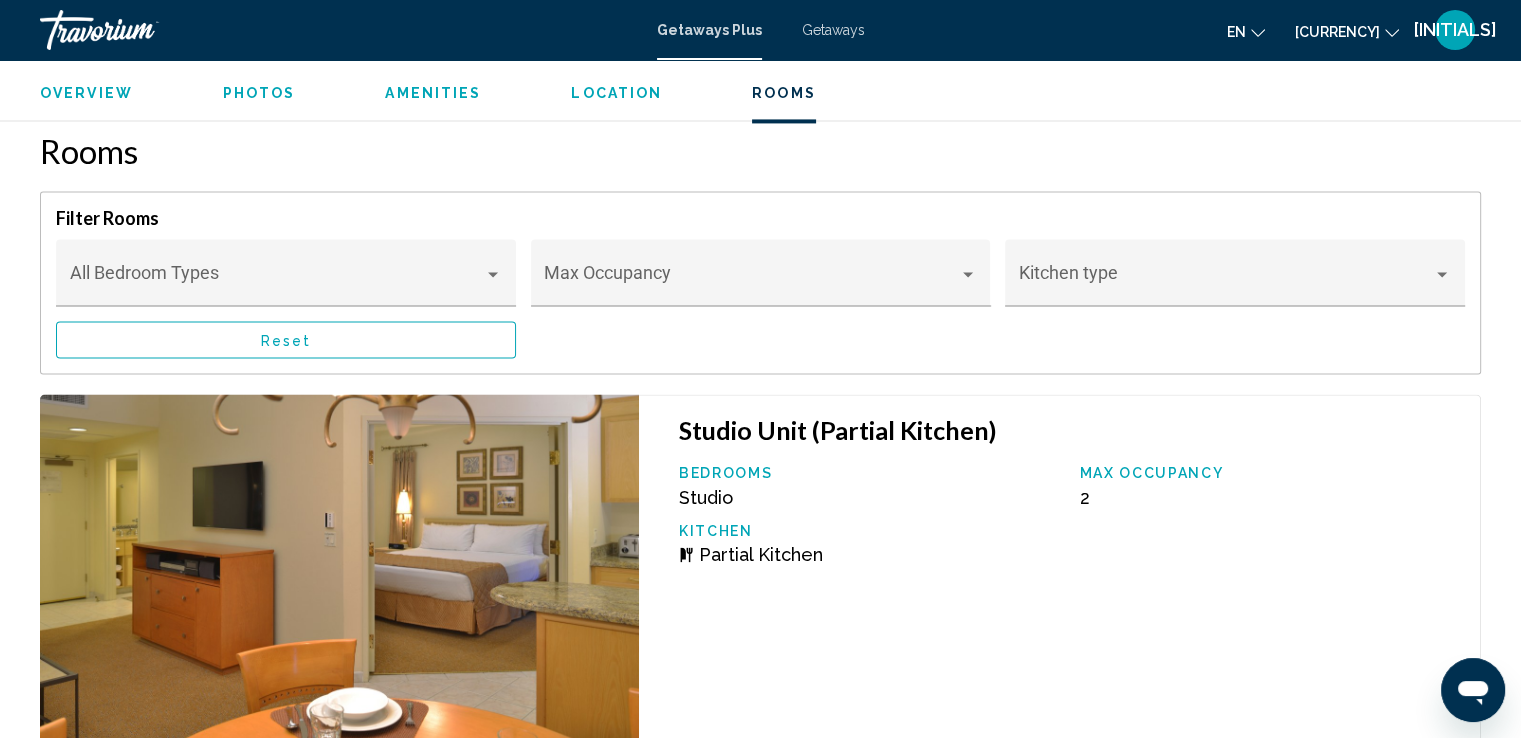 scroll, scrollTop: 3075, scrollLeft: 0, axis: vertical 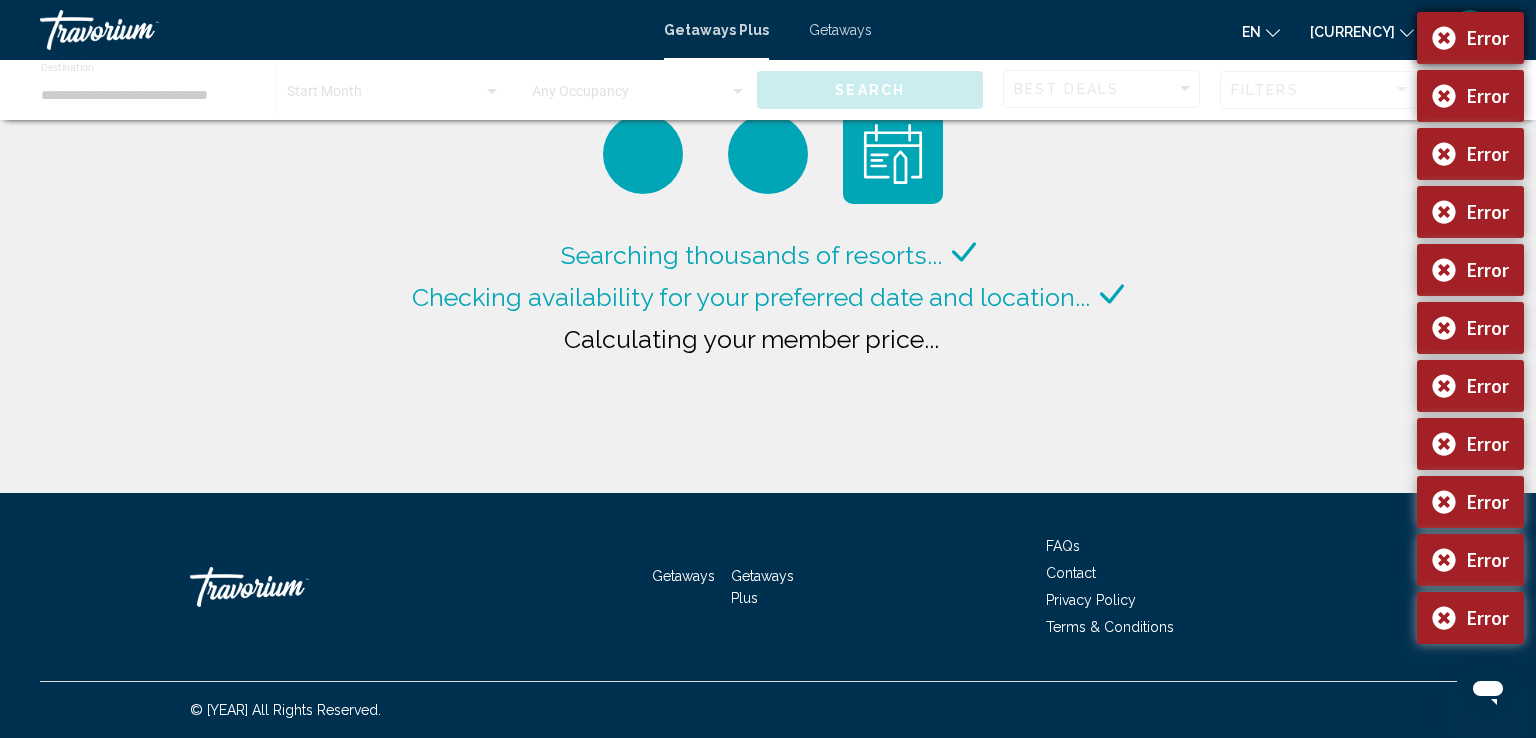 click on "Error" at bounding box center [1470, 38] 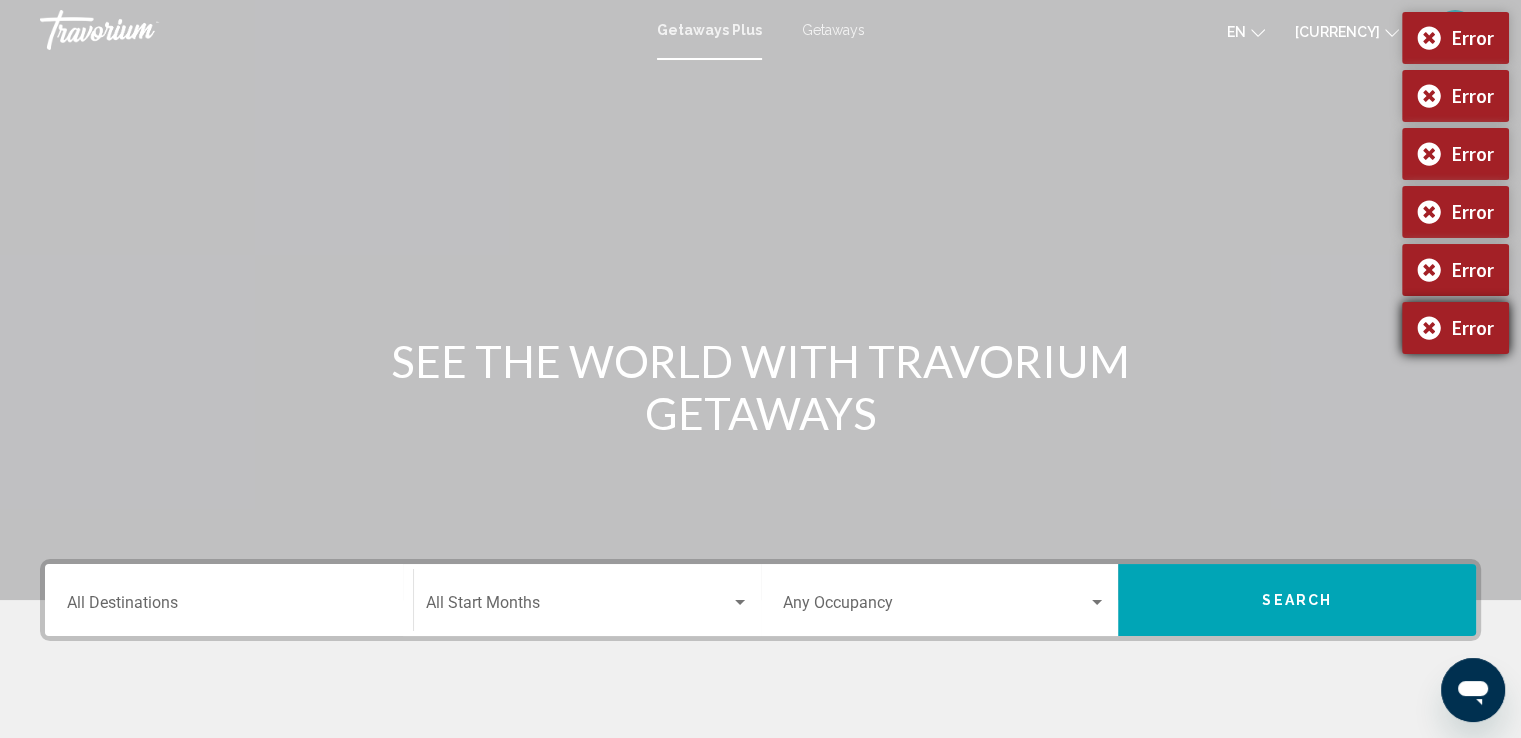 click on "Error" at bounding box center (1455, 328) 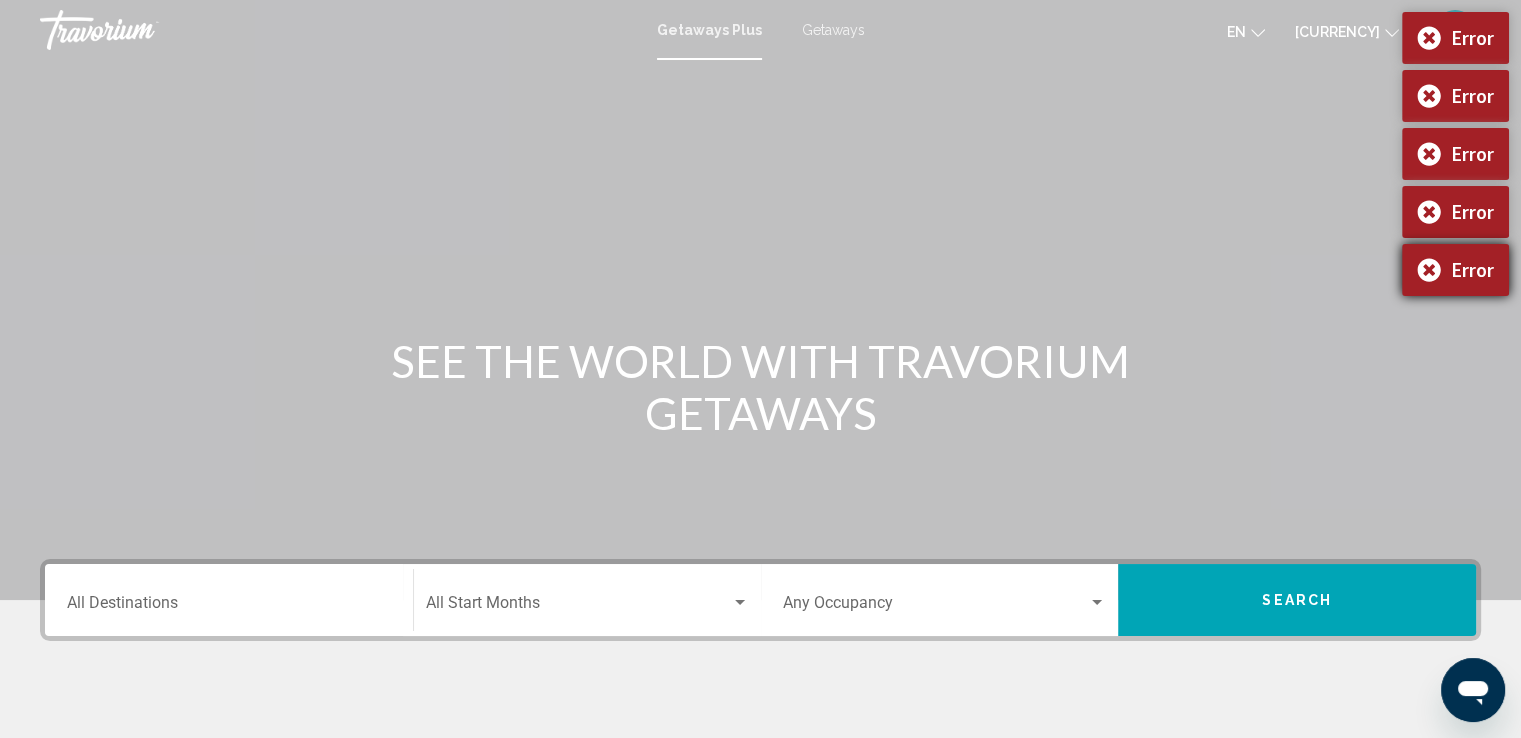 click on "Error" at bounding box center [1455, 270] 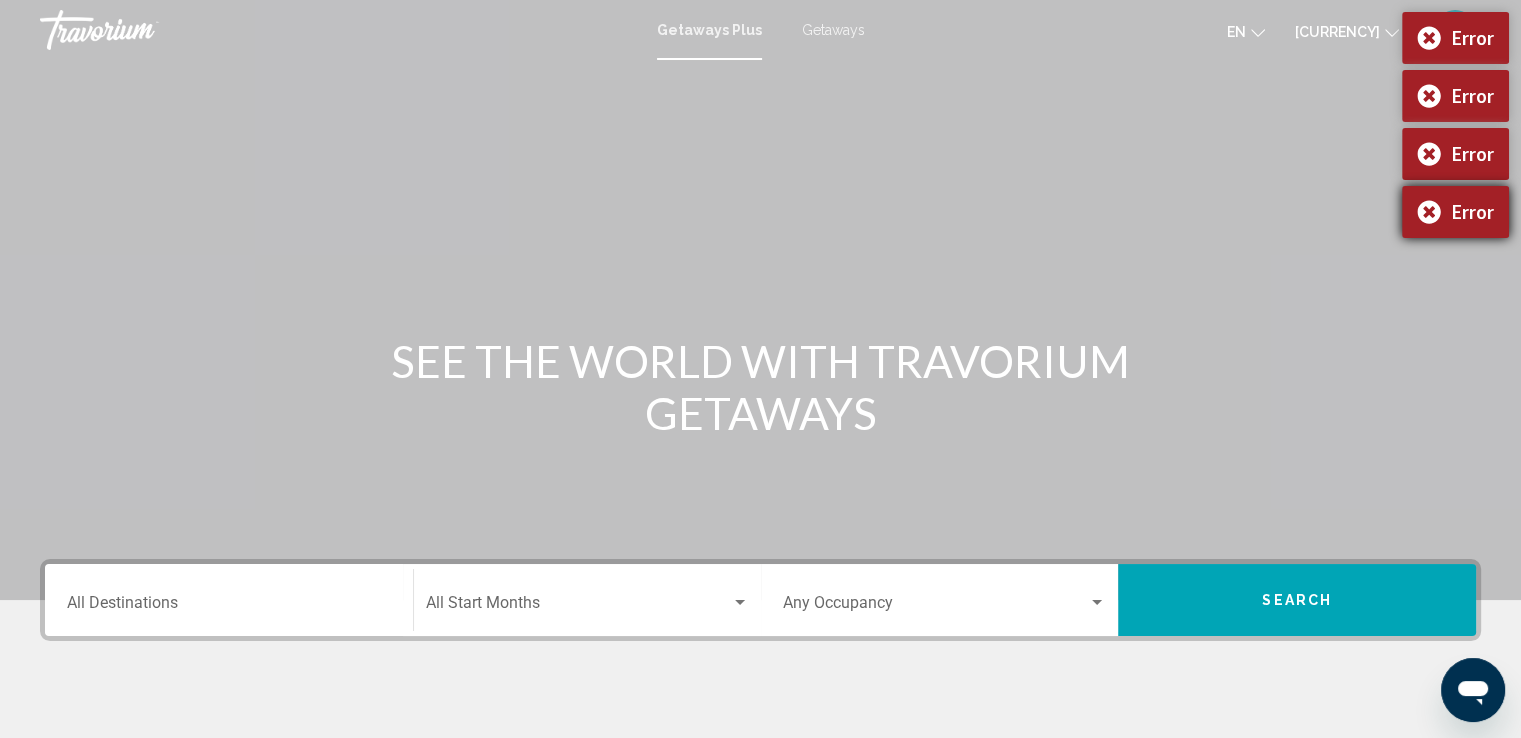 click on "Error" at bounding box center [1455, 212] 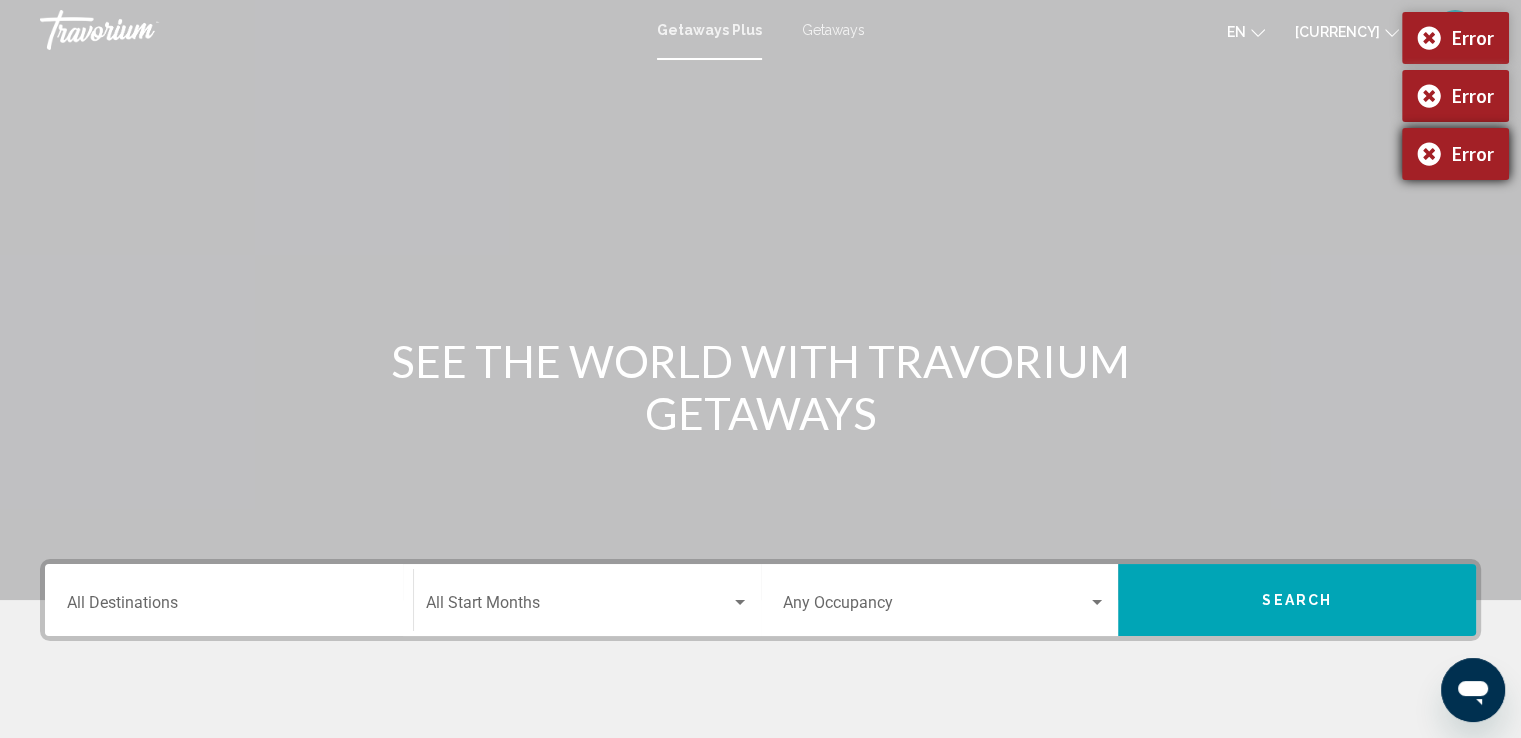 click on "Error" at bounding box center (1455, 154) 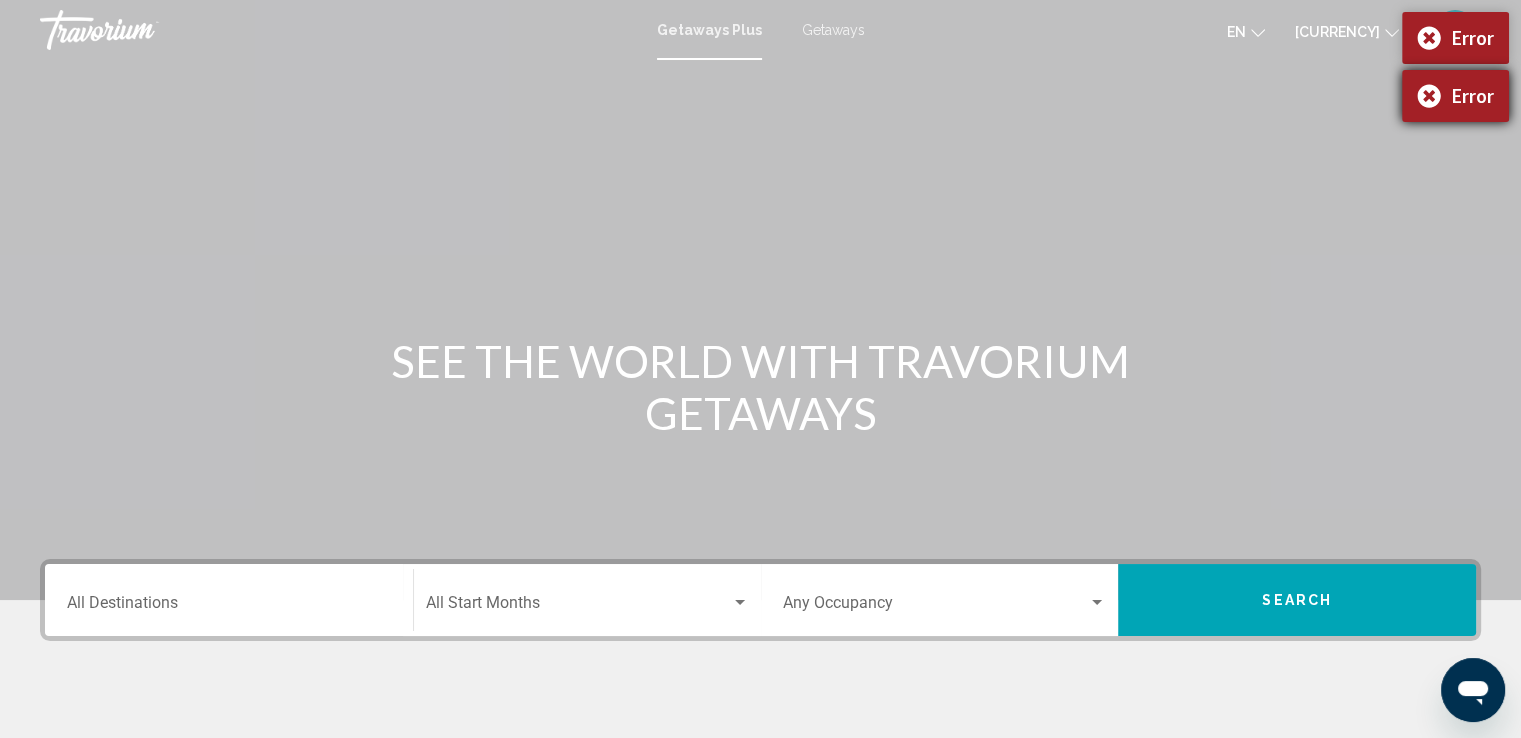 click on "Error" at bounding box center (1455, 96) 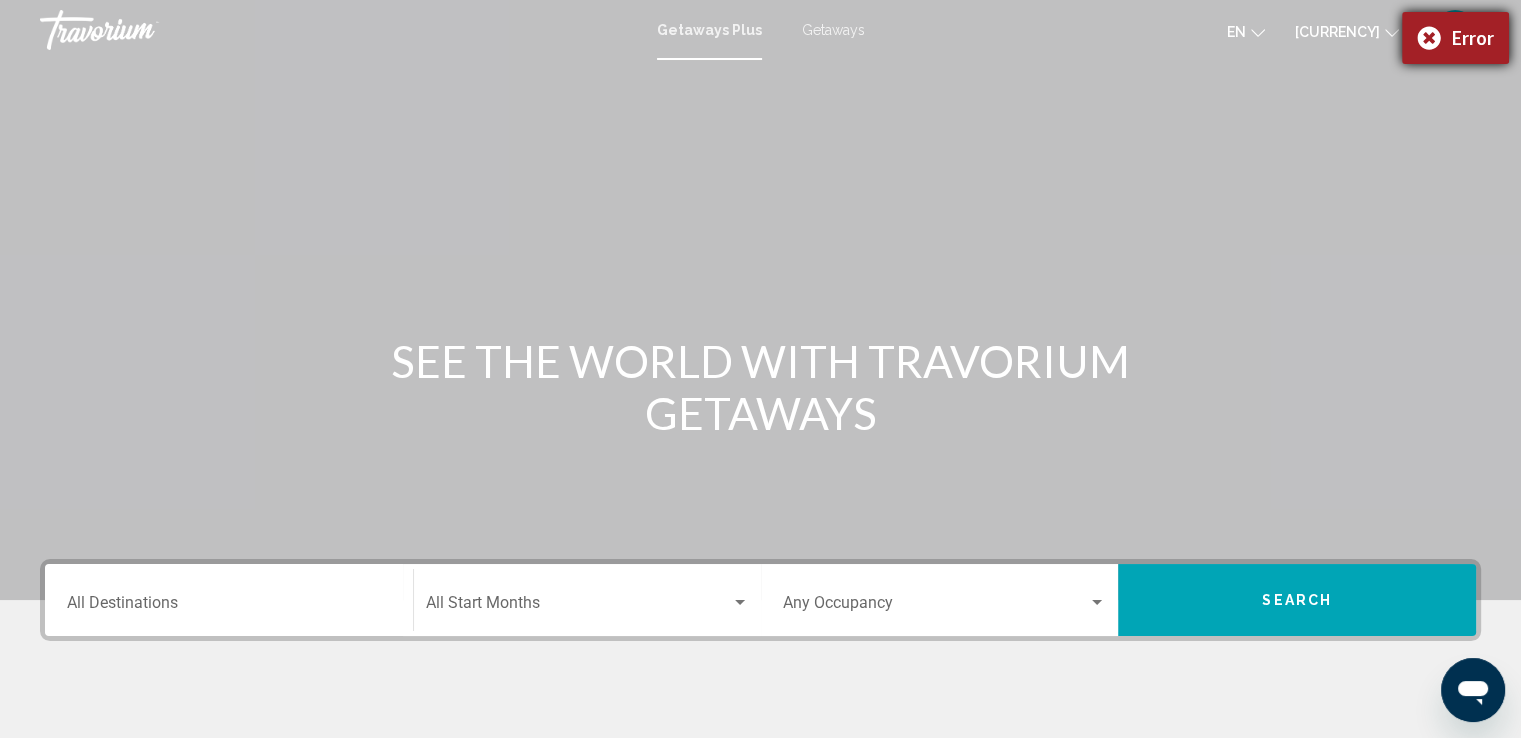 click on "Error" at bounding box center (1455, 38) 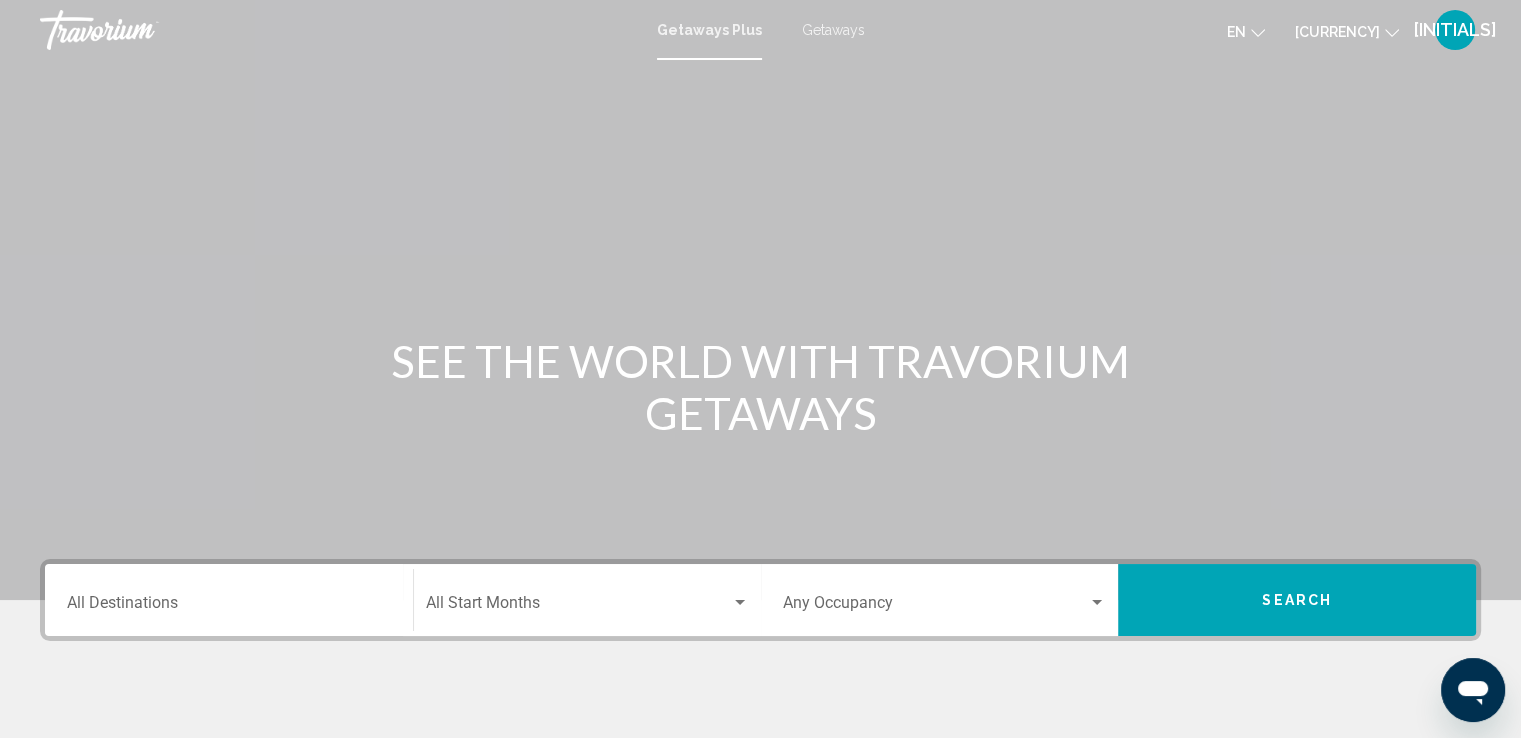 click on "Getaways" at bounding box center (833, 30) 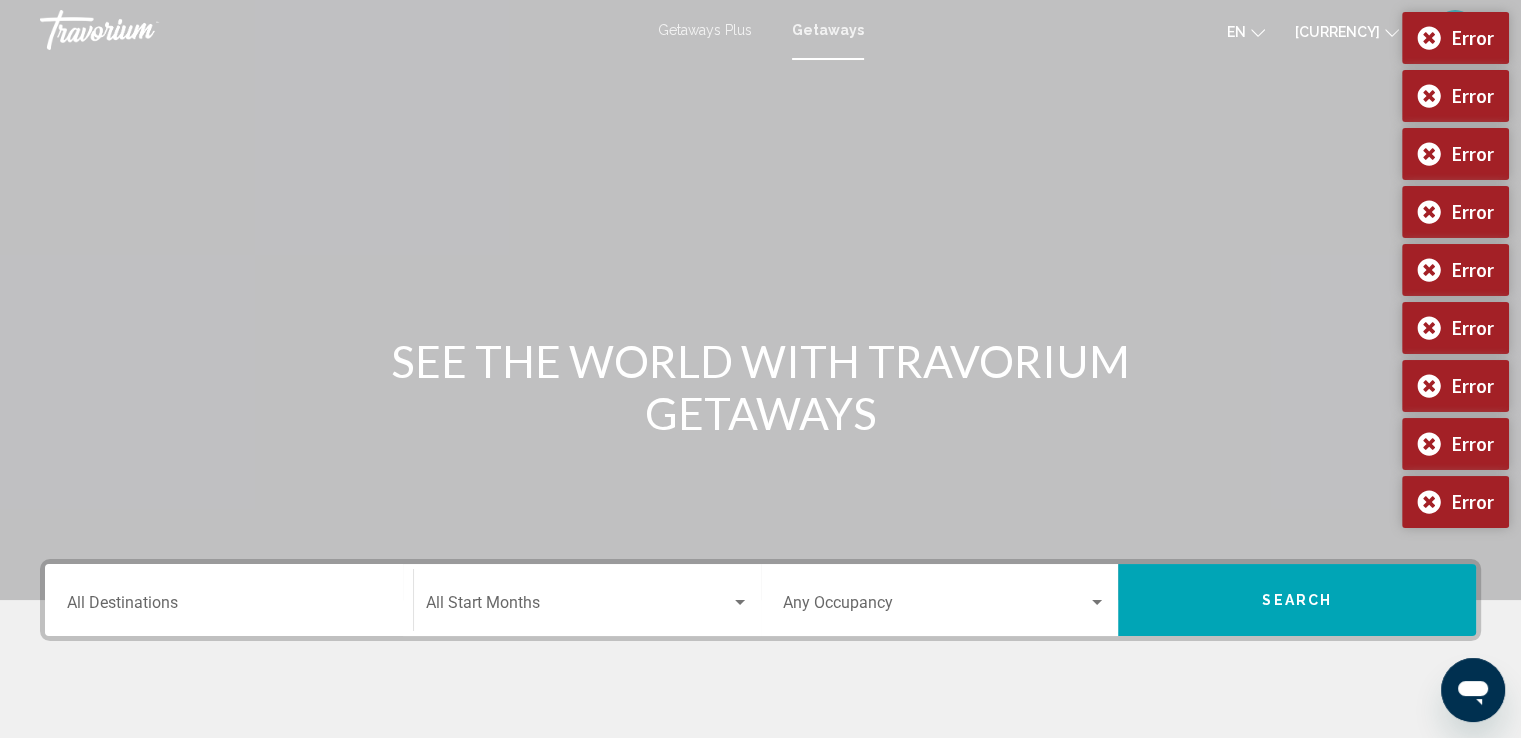 click on "SEE THE WORLD WITH TRAVORIUM GETAWAYS" at bounding box center [760, 387] 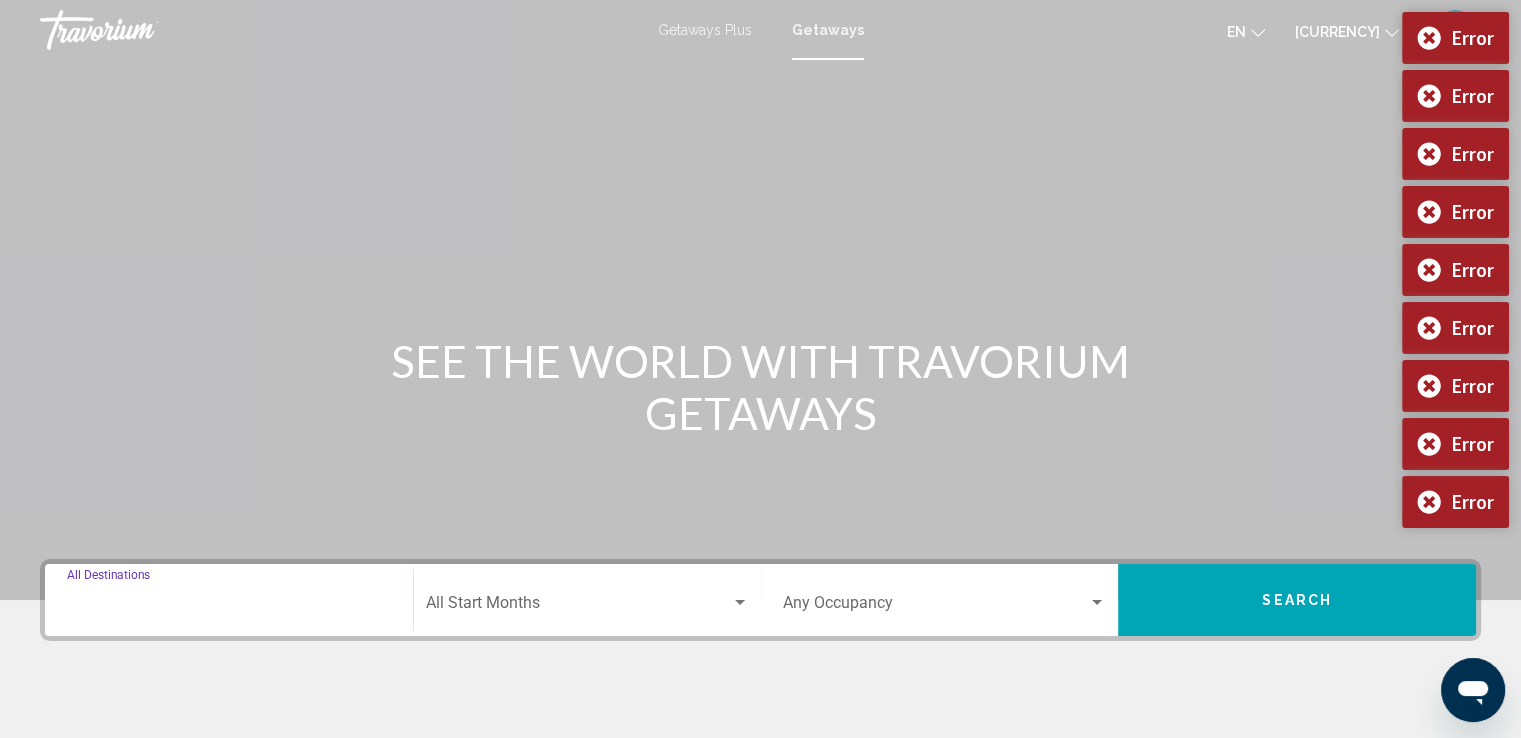 click on "Destination All Destinations" at bounding box center (229, 607) 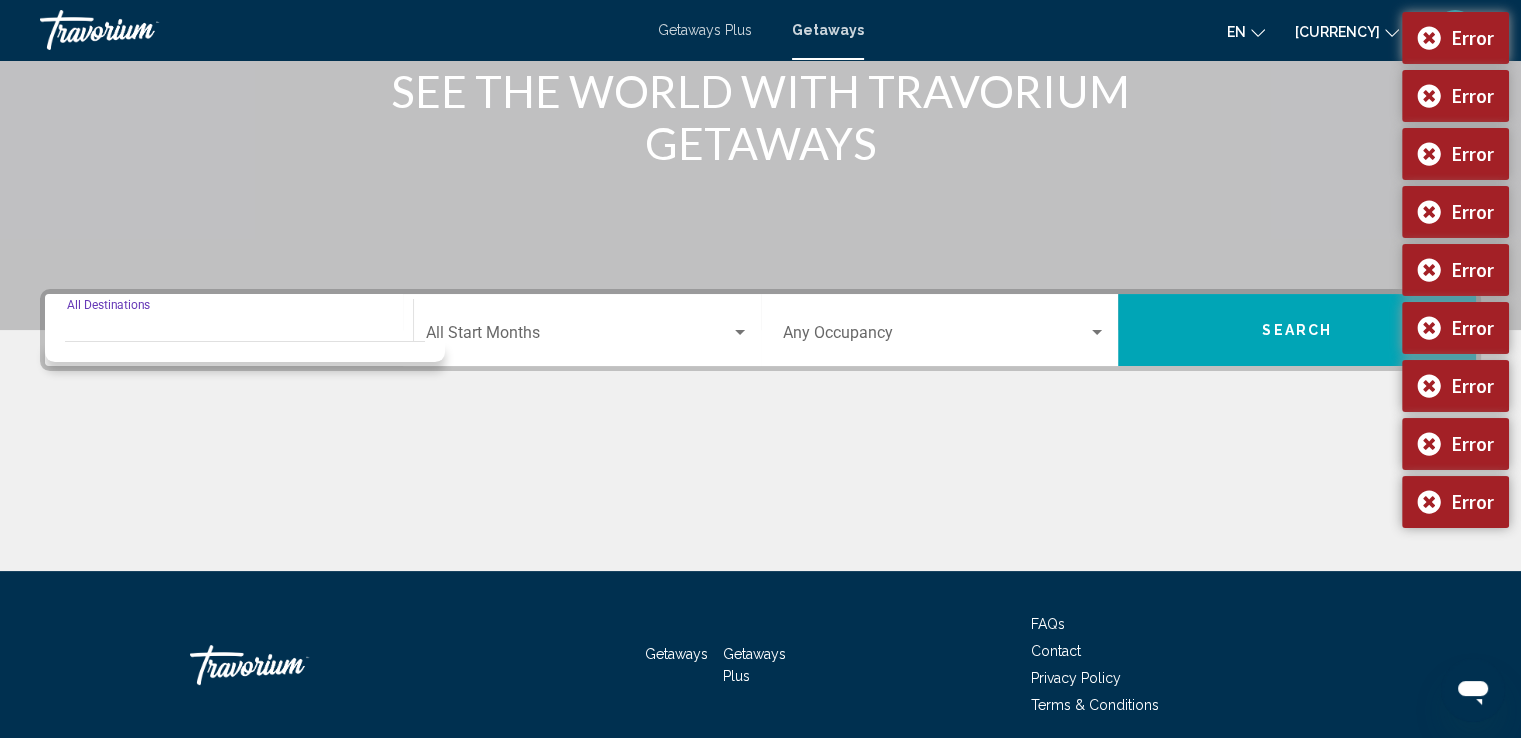 scroll, scrollTop: 348, scrollLeft: 0, axis: vertical 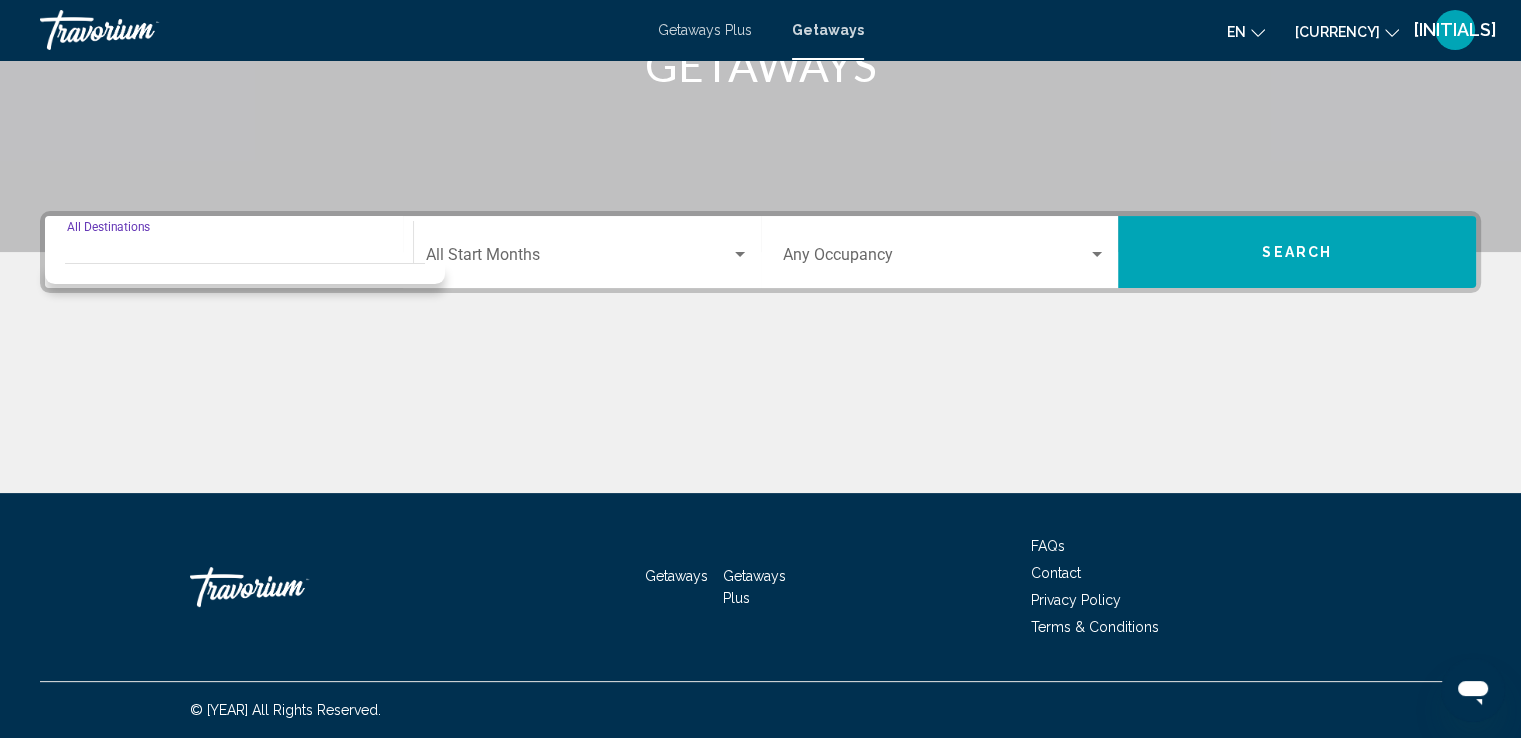 click on "Destination All Destinations" at bounding box center (229, 259) 